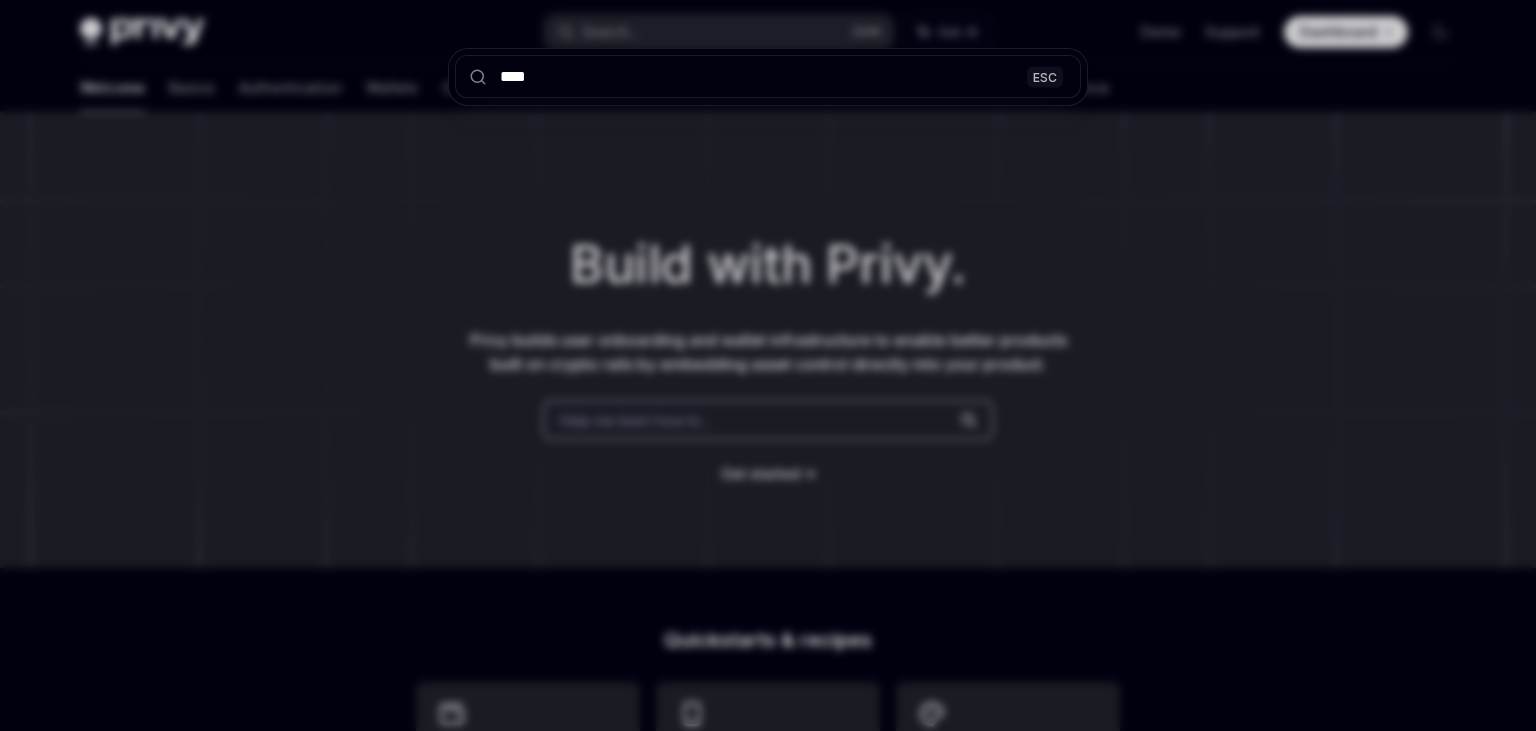 scroll, scrollTop: 0, scrollLeft: 0, axis: both 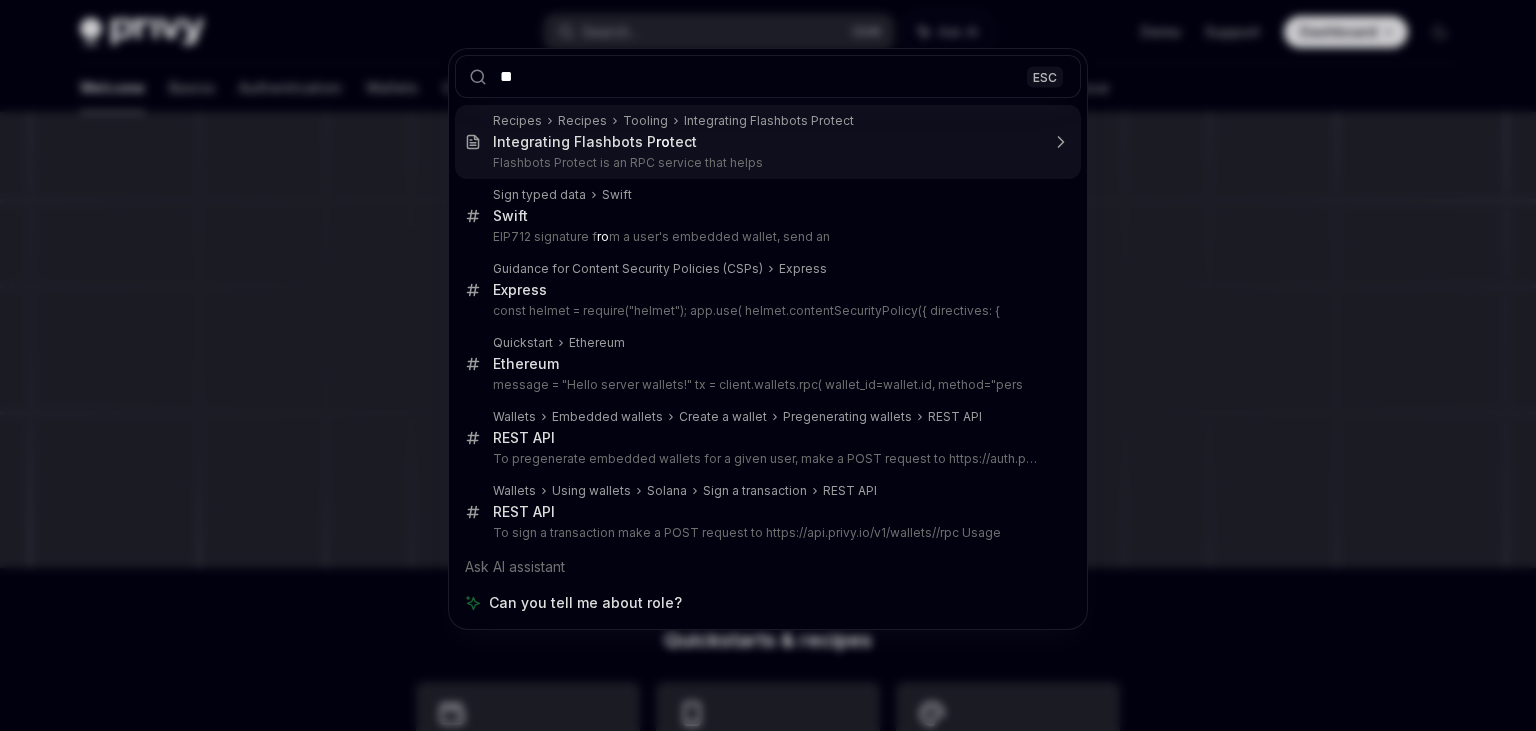 type on "*" 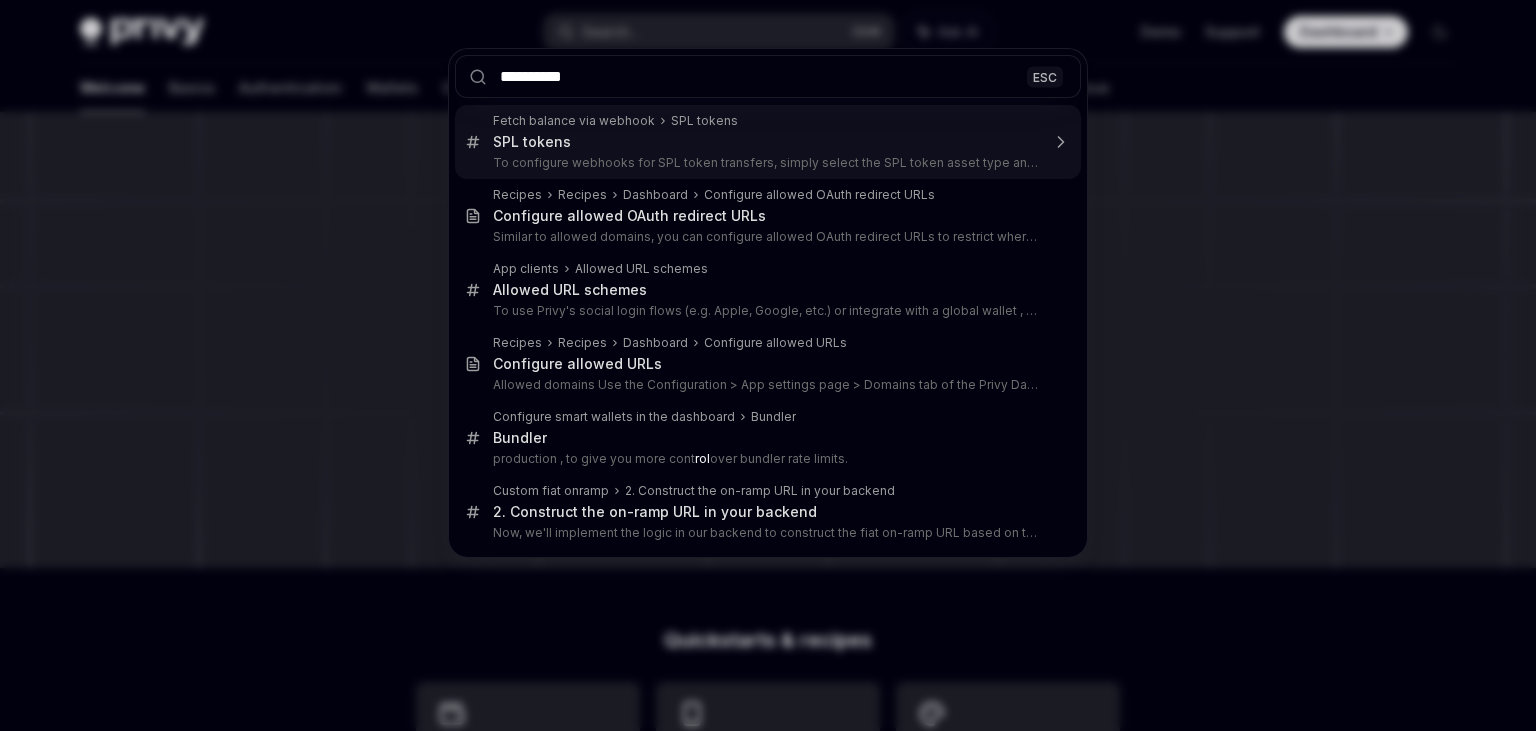 type on "**********" 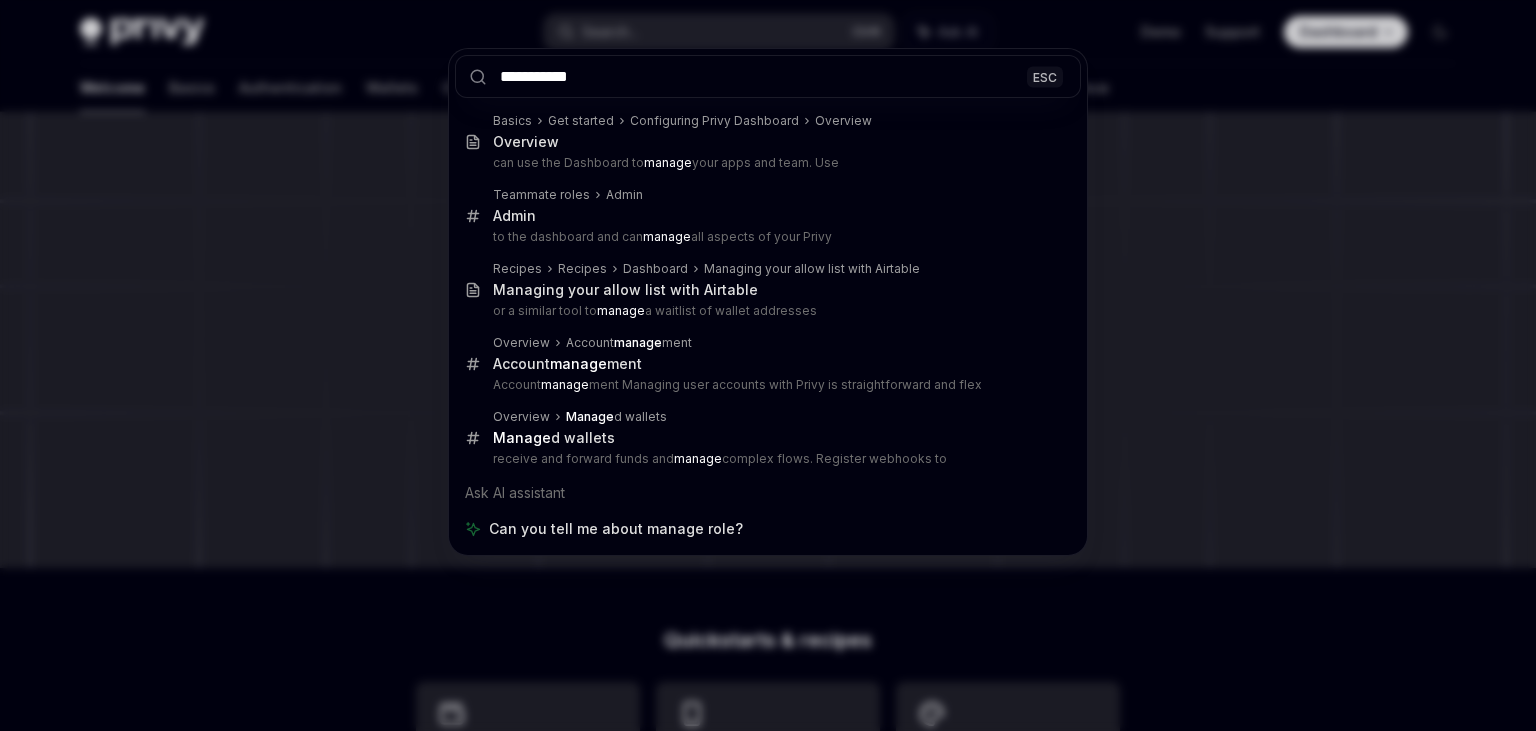click on "Account  manage ment" at bounding box center (567, 364) 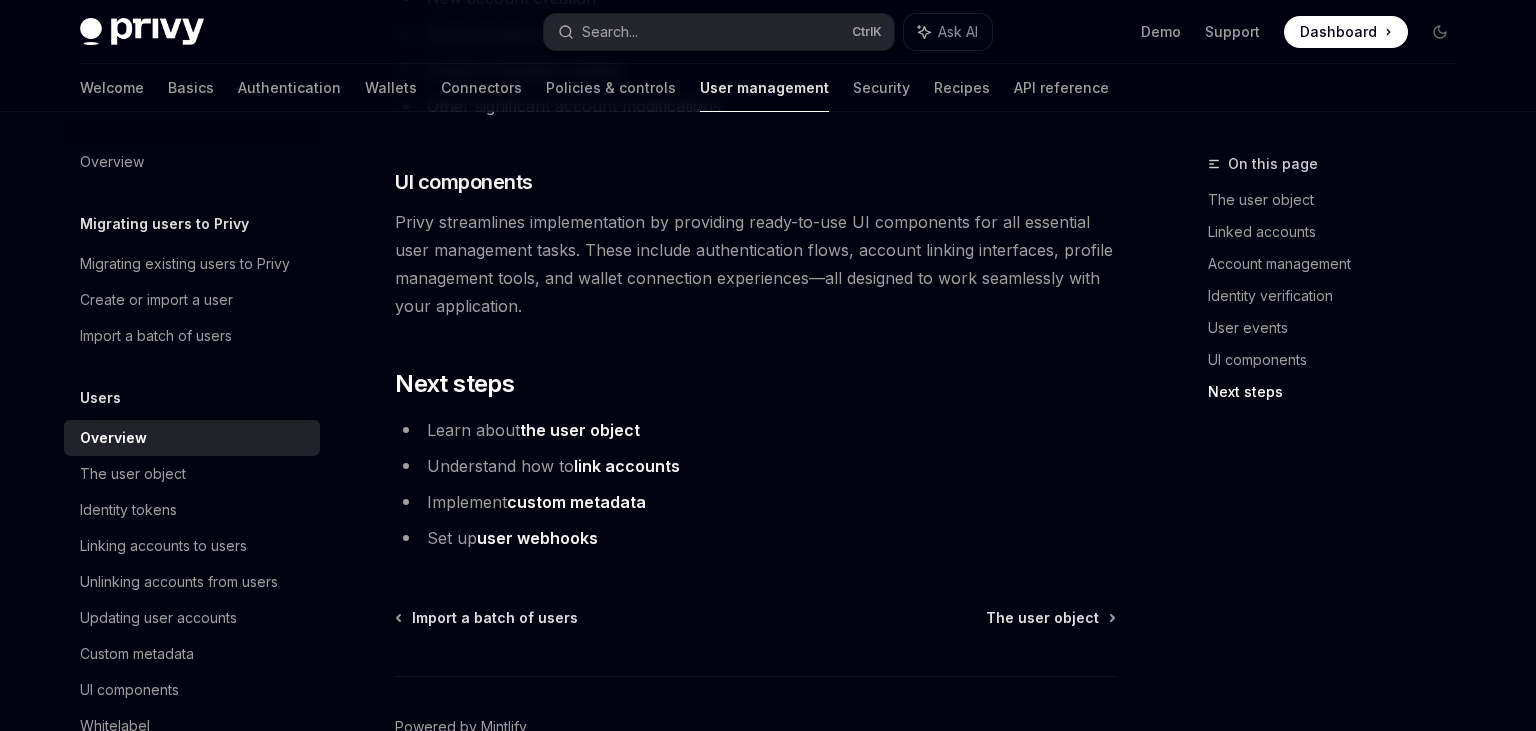 scroll, scrollTop: 2264, scrollLeft: 0, axis: vertical 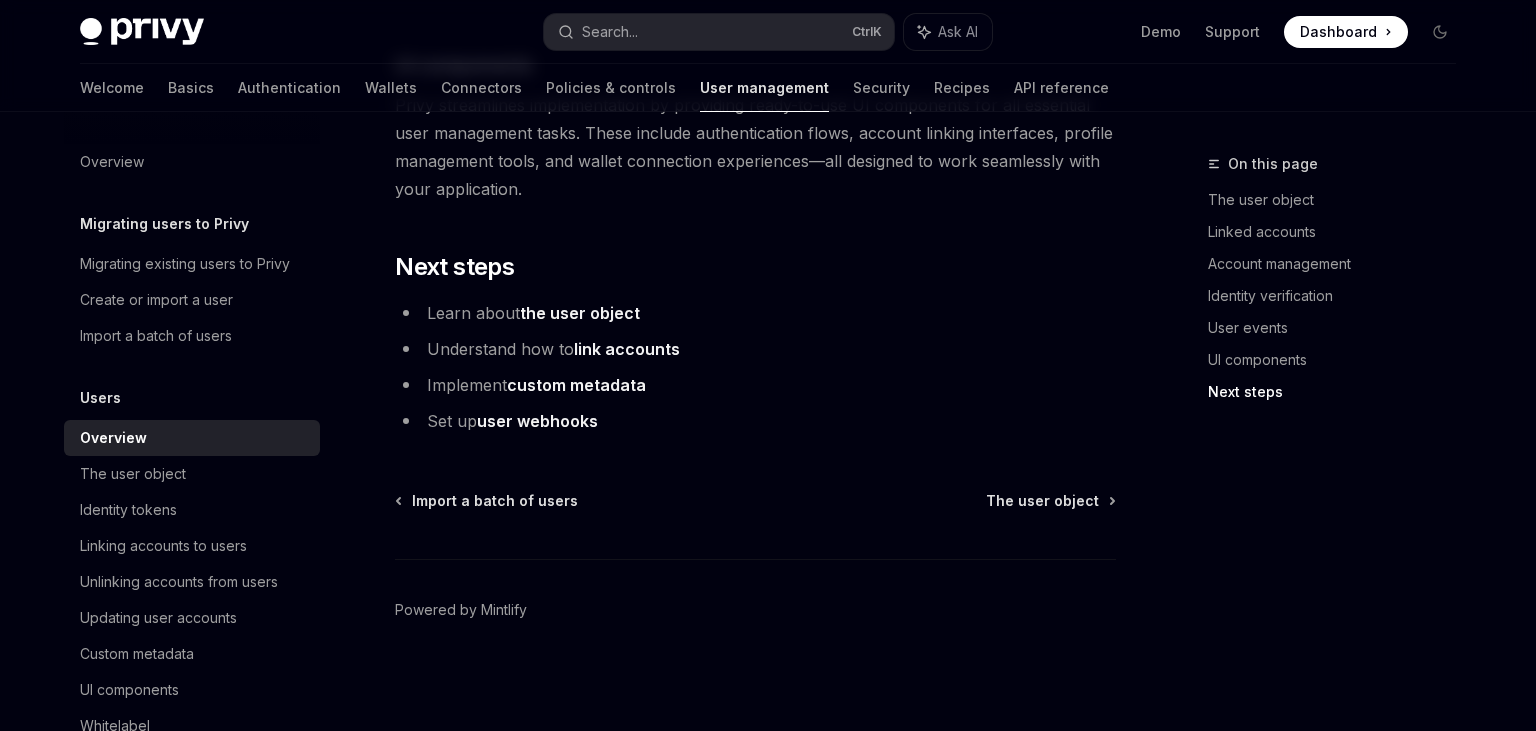 type on "*" 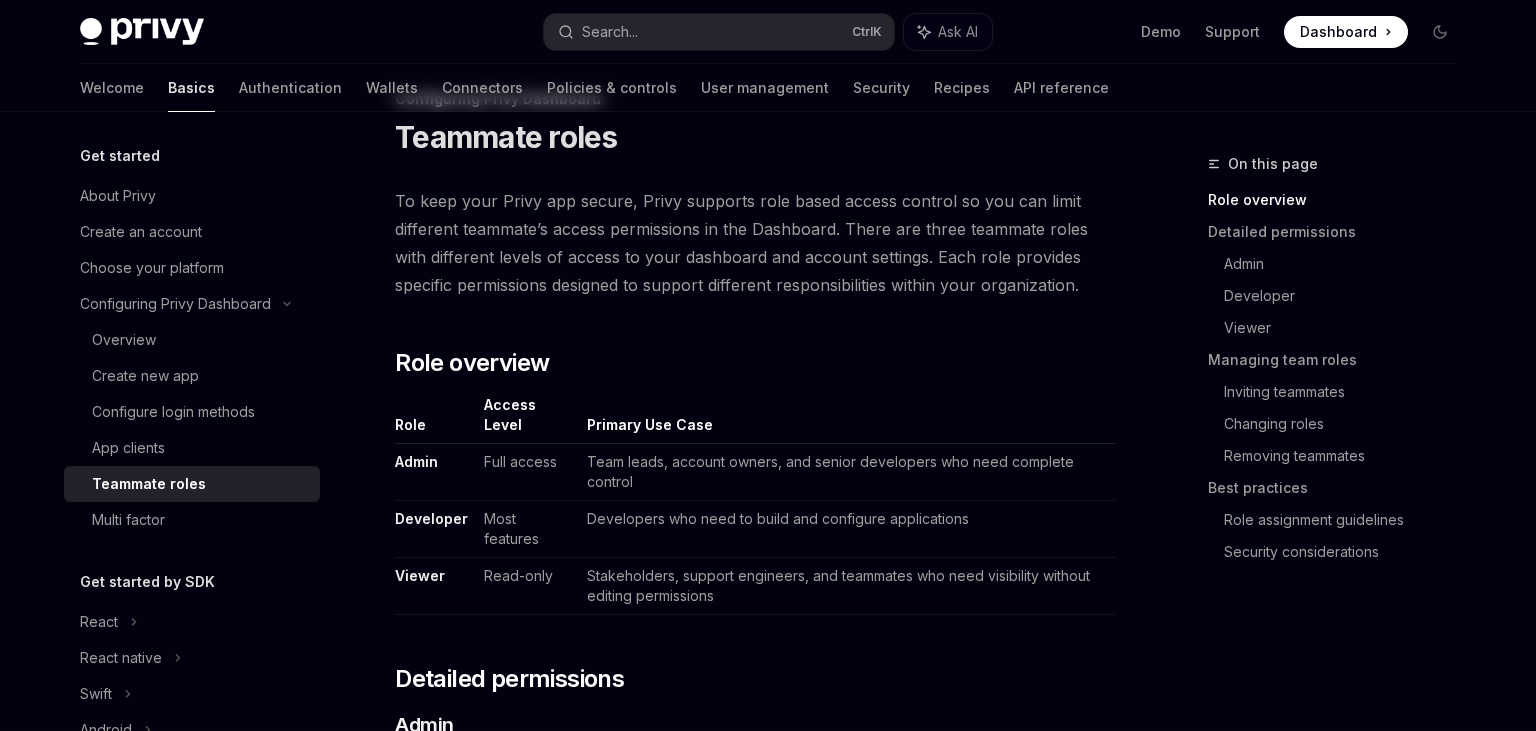 scroll, scrollTop: 105, scrollLeft: 0, axis: vertical 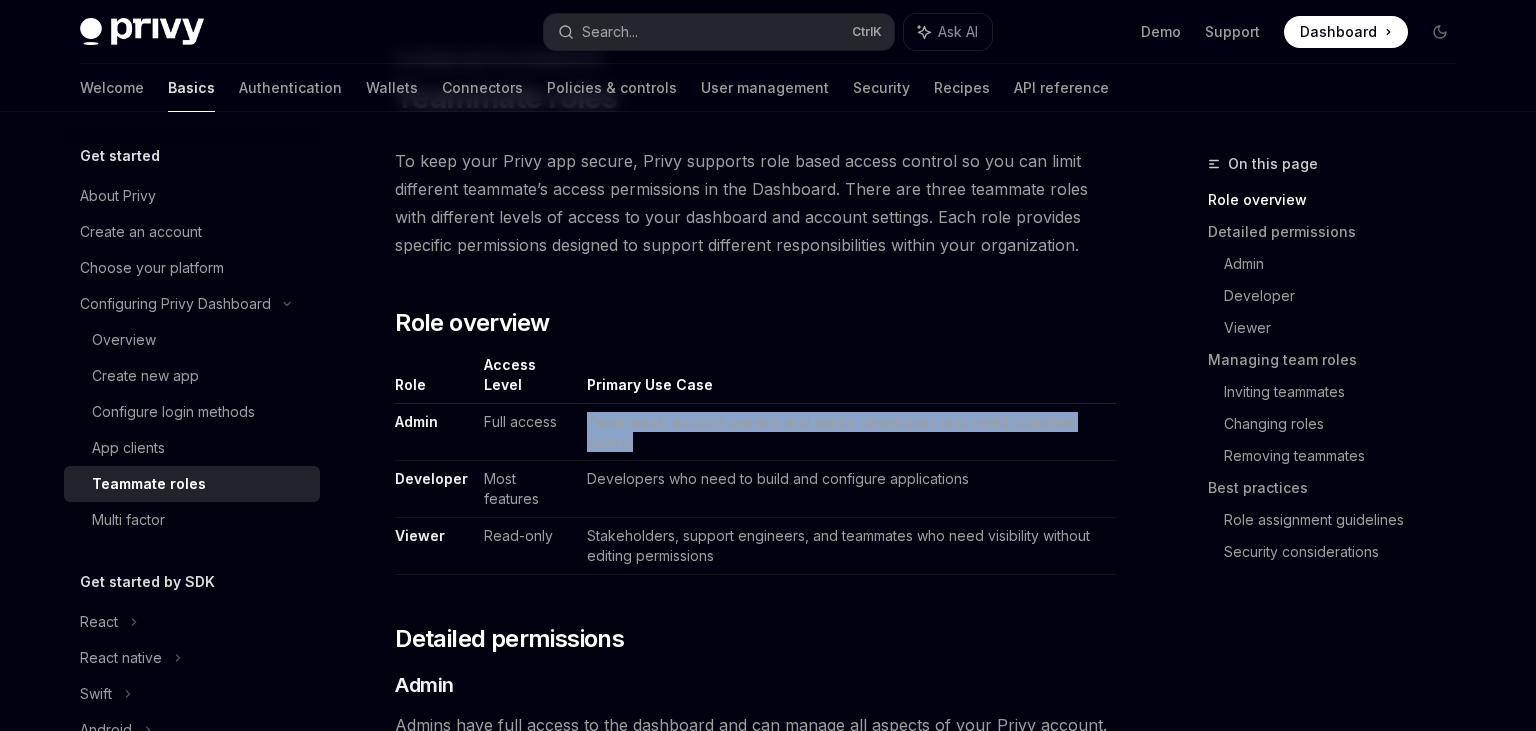 drag, startPoint x: 581, startPoint y: 426, endPoint x: 1126, endPoint y: 428, distance: 545.00366 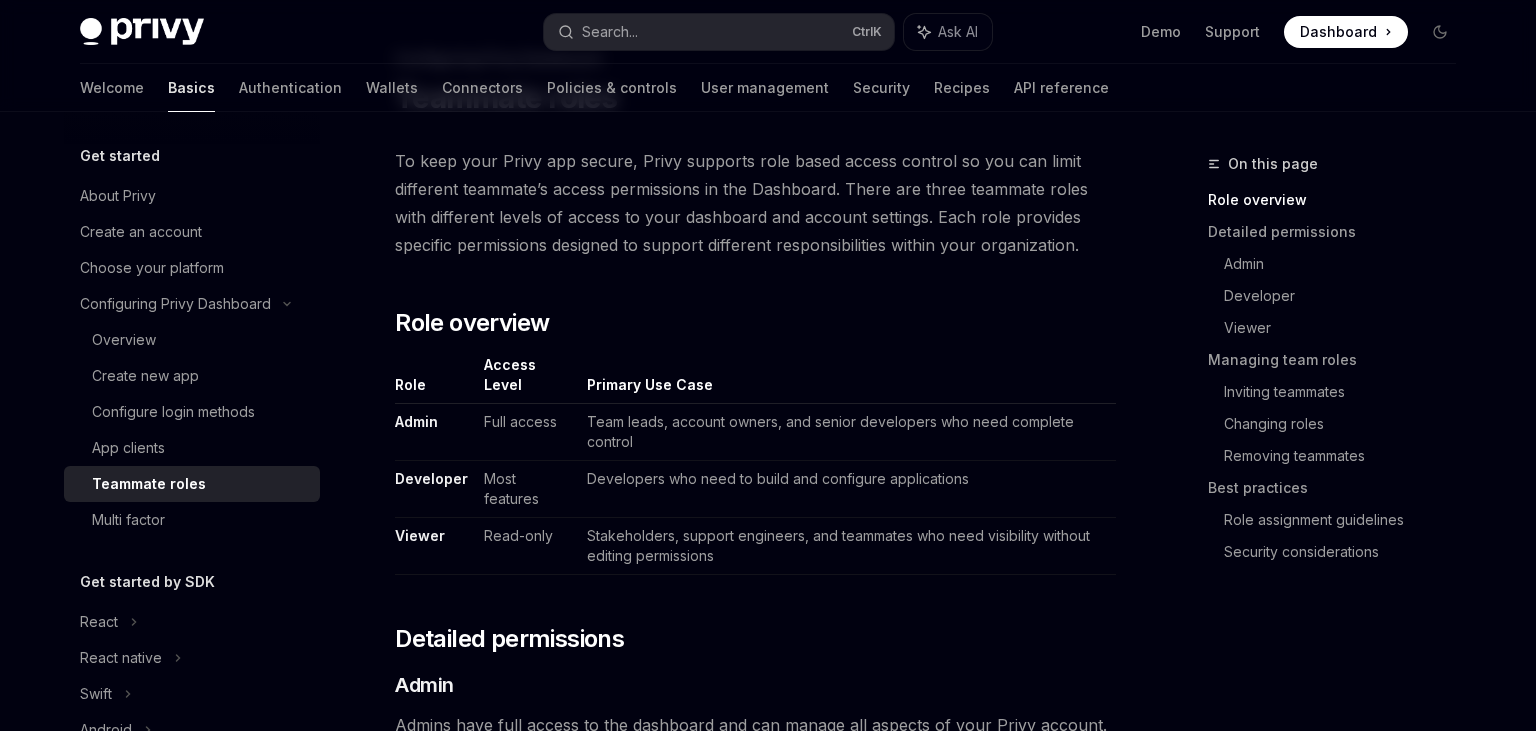 click at bounding box center (11, 4365) 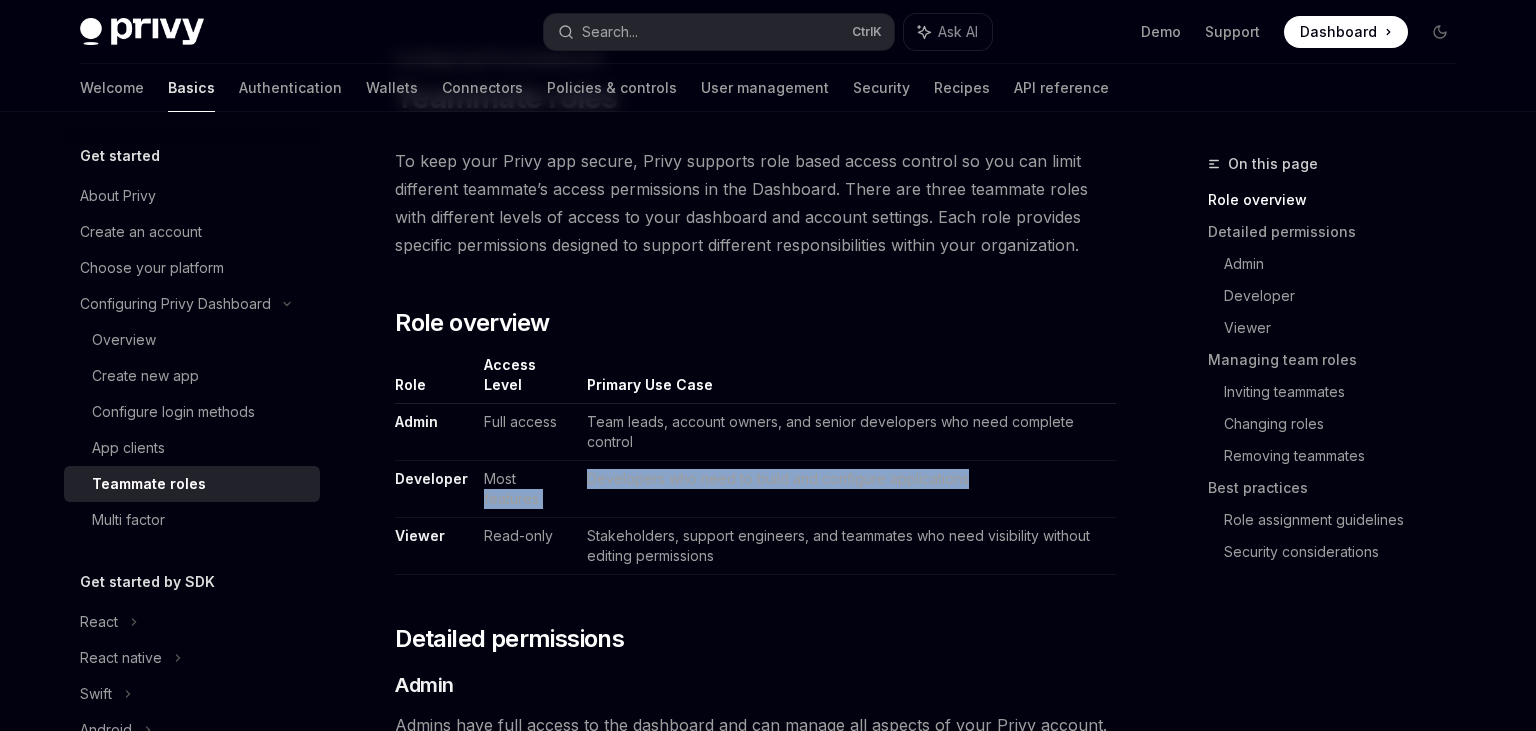 drag, startPoint x: 560, startPoint y: 458, endPoint x: 963, endPoint y: 461, distance: 403.01117 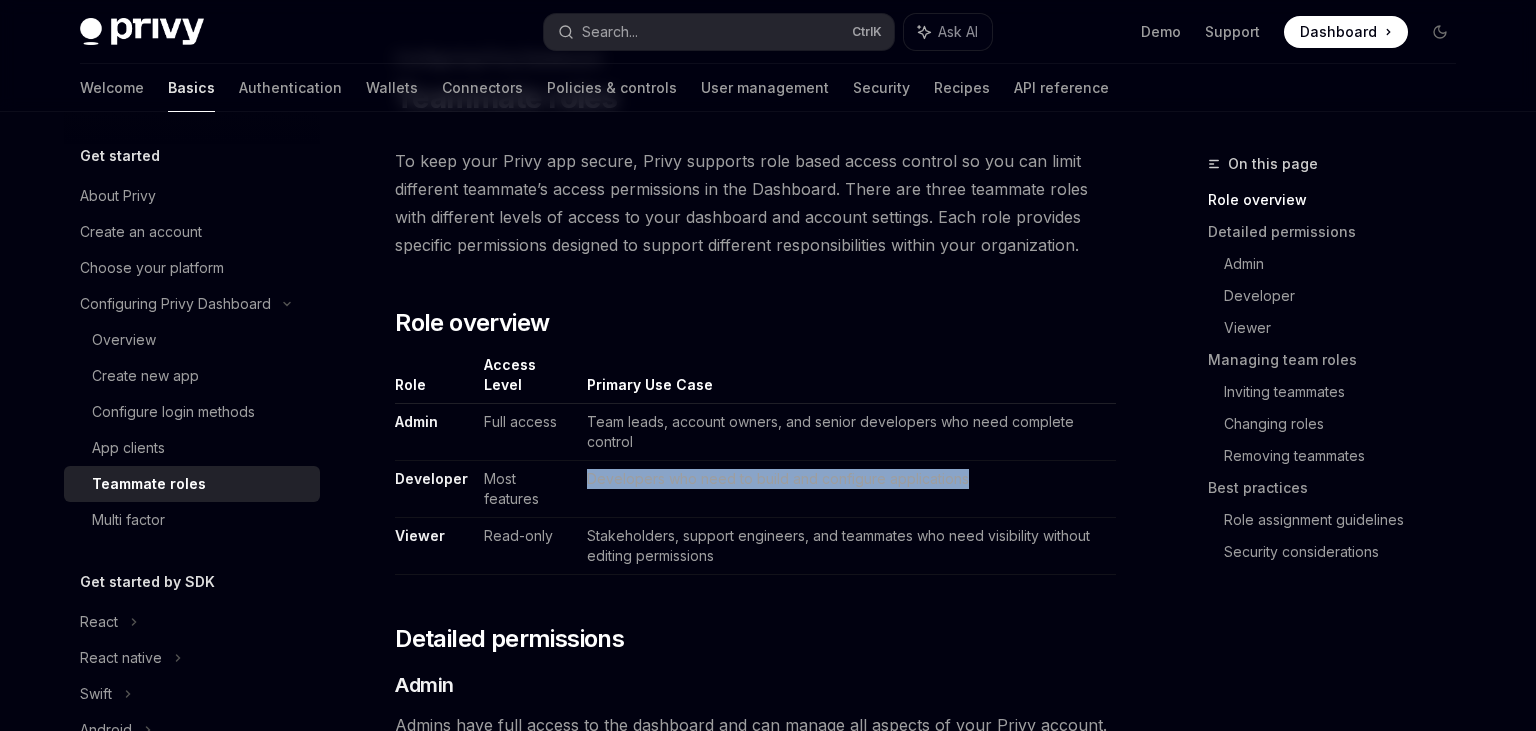 drag, startPoint x: 982, startPoint y: 463, endPoint x: 586, endPoint y: 460, distance: 396.01135 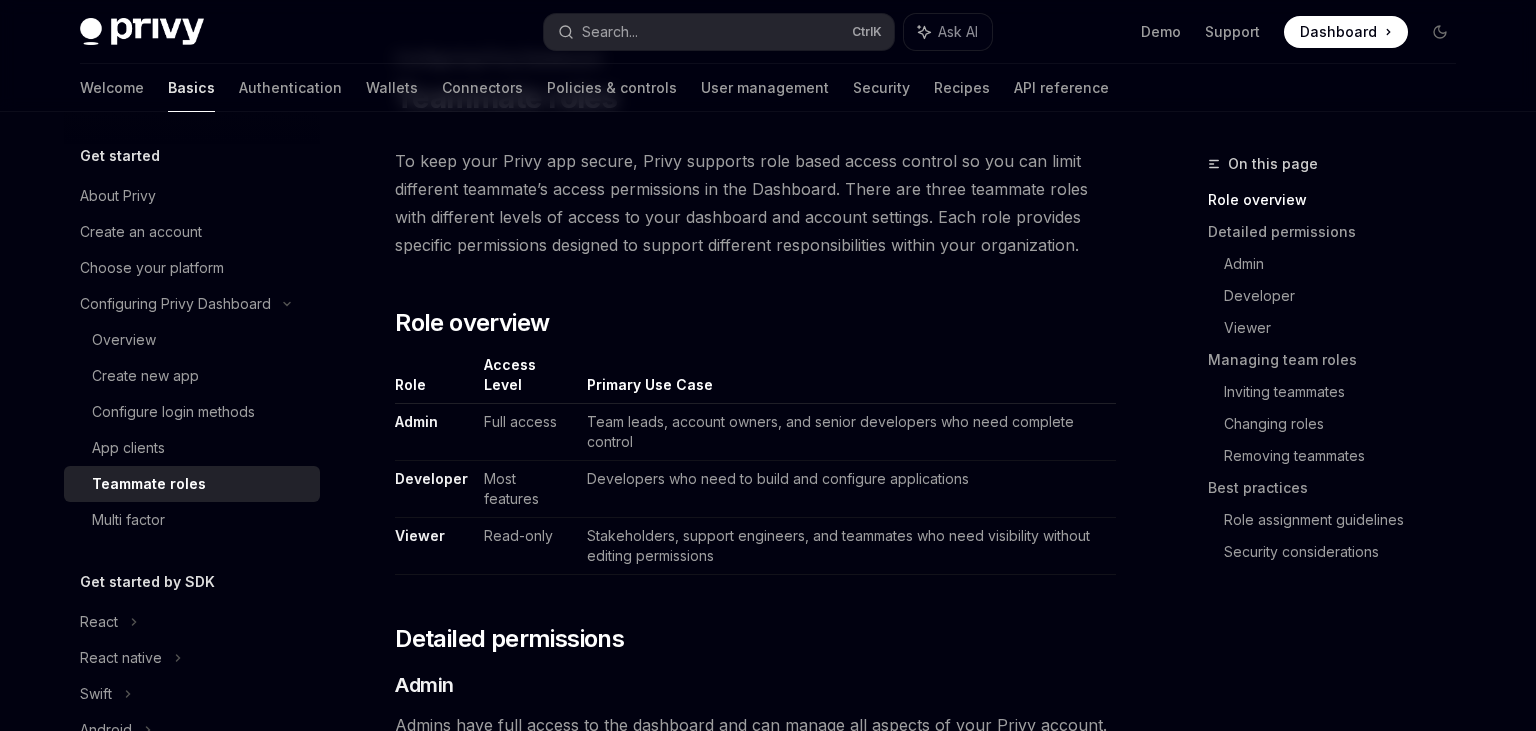 click at bounding box center (11, 4365) 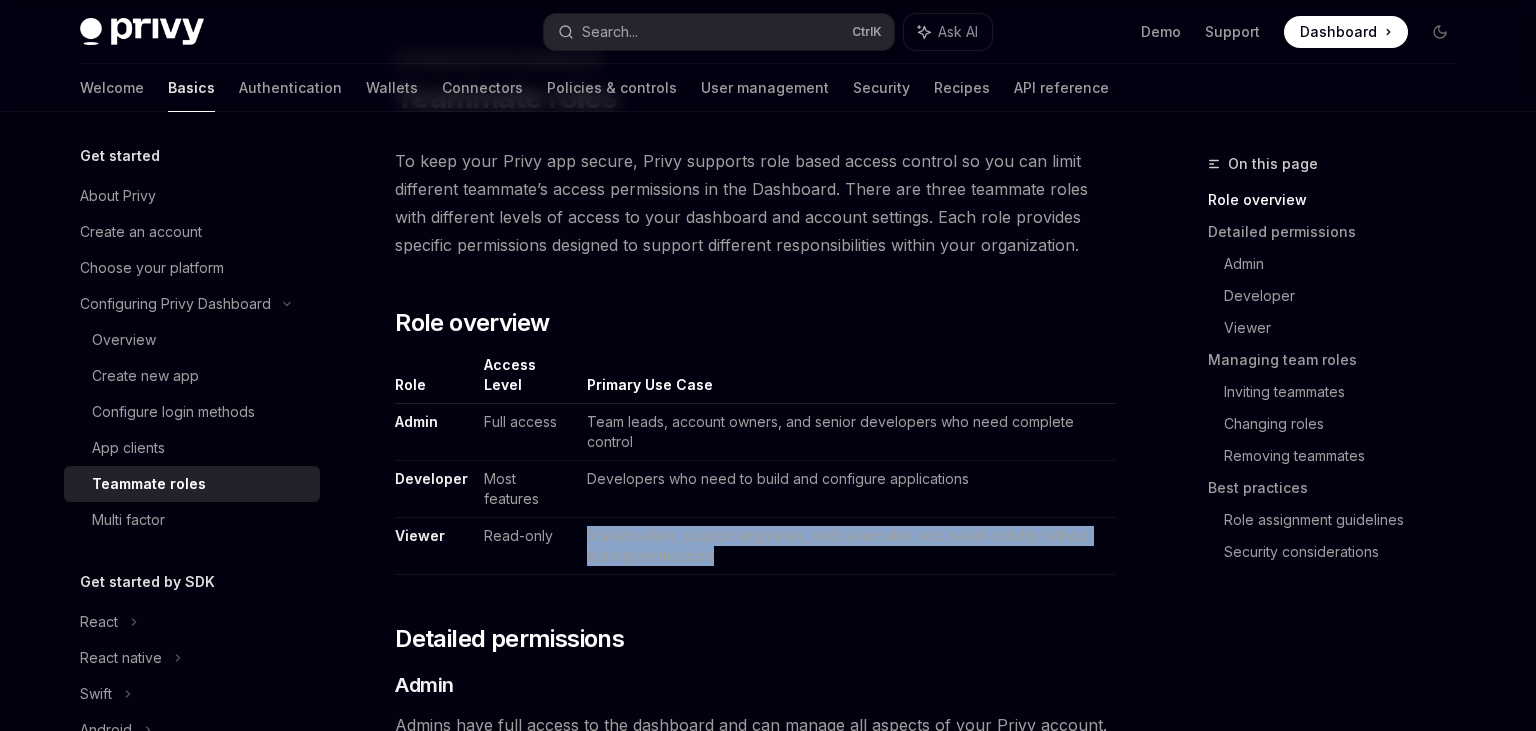 drag, startPoint x: 732, startPoint y: 534, endPoint x: 582, endPoint y: 510, distance: 151.90787 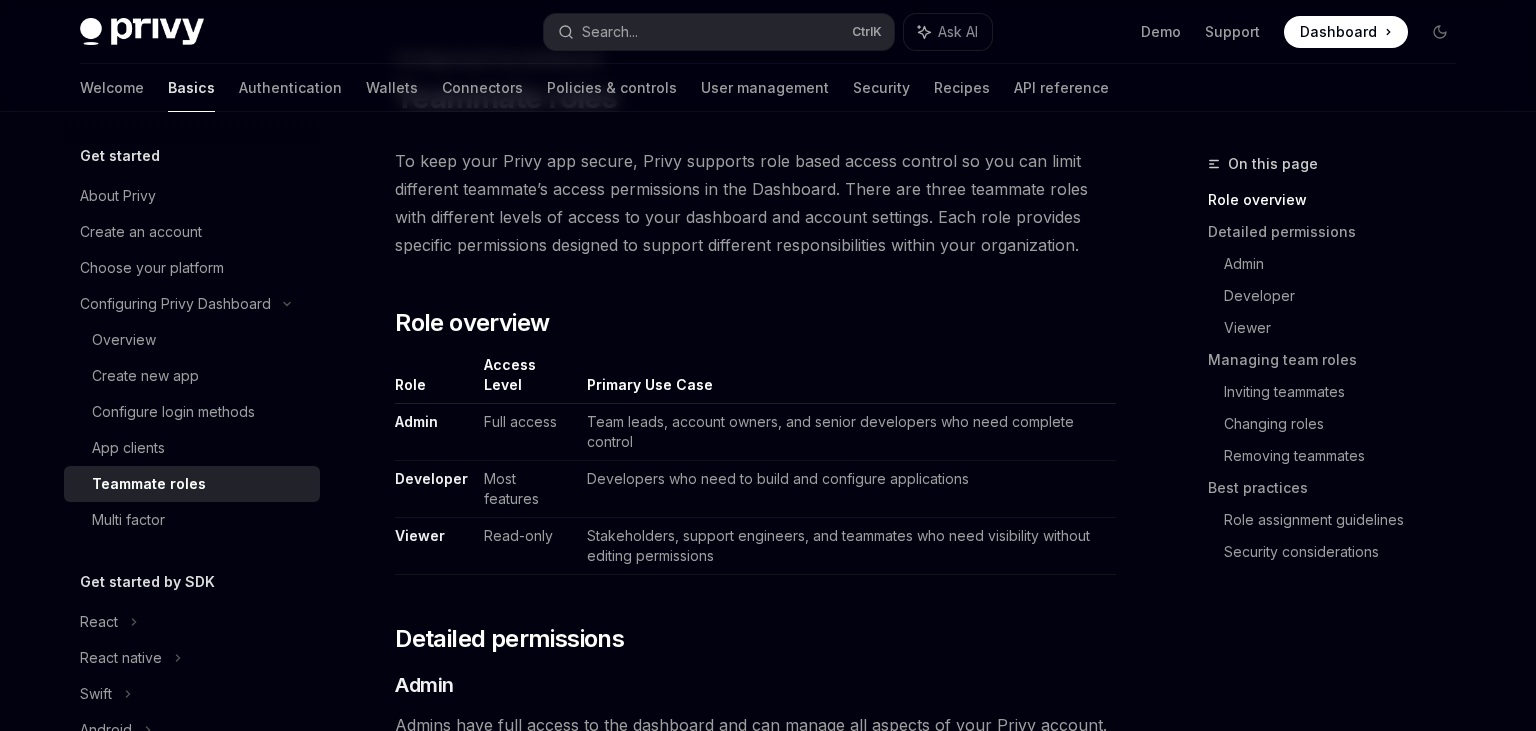 click at bounding box center (11, 4365) 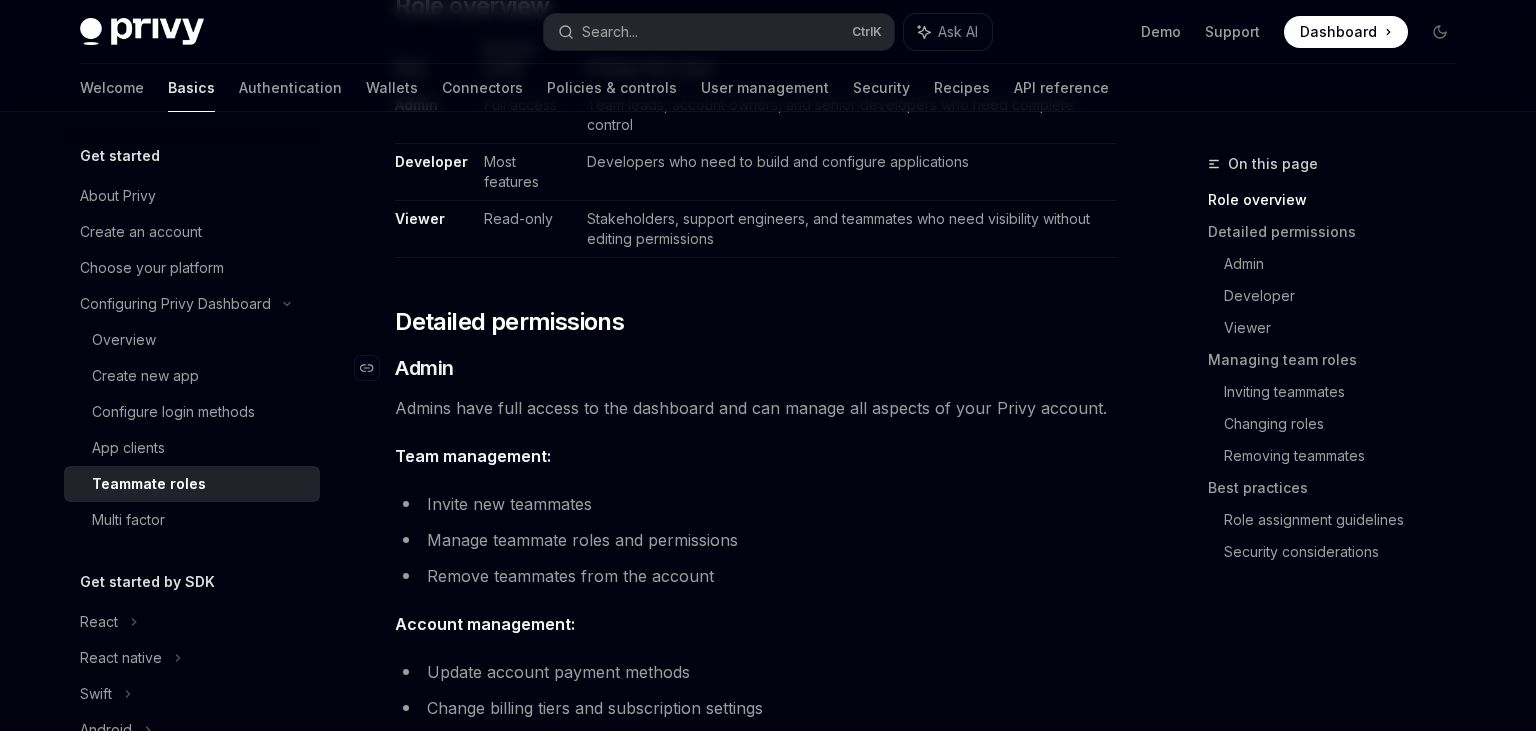 click on "​ Admin" at bounding box center (755, 368) 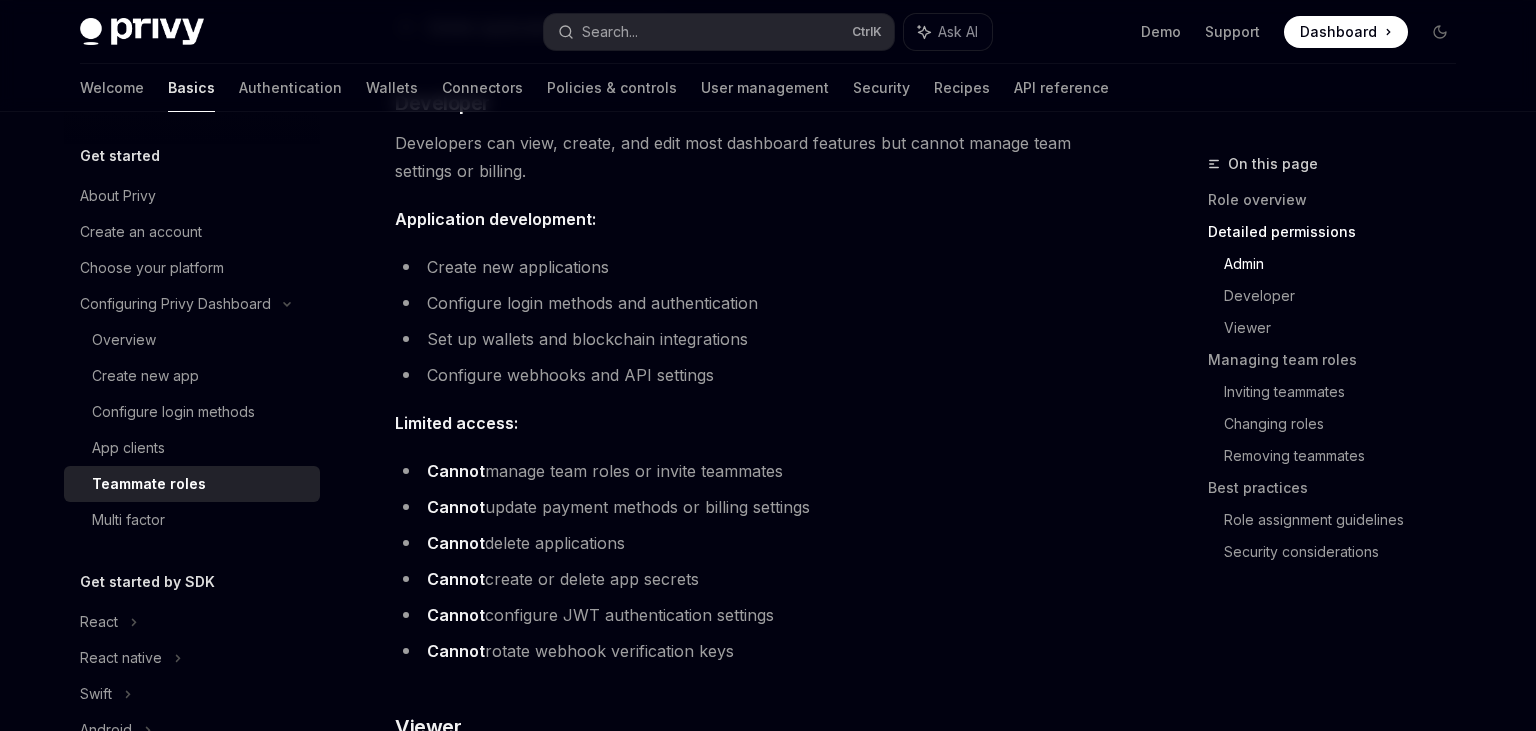scroll, scrollTop: 1372, scrollLeft: 0, axis: vertical 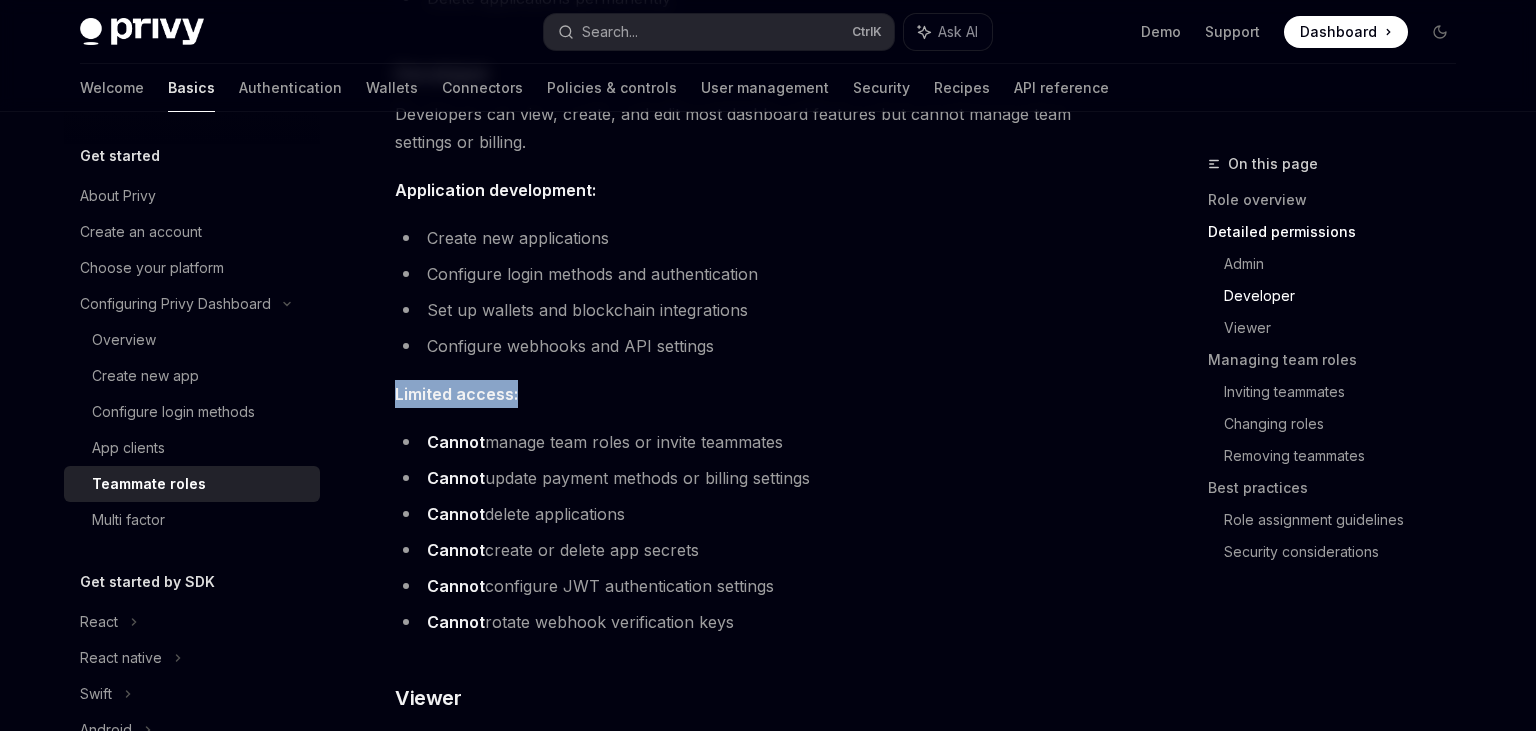 drag, startPoint x: 386, startPoint y: 375, endPoint x: 533, endPoint y: 366, distance: 147.27525 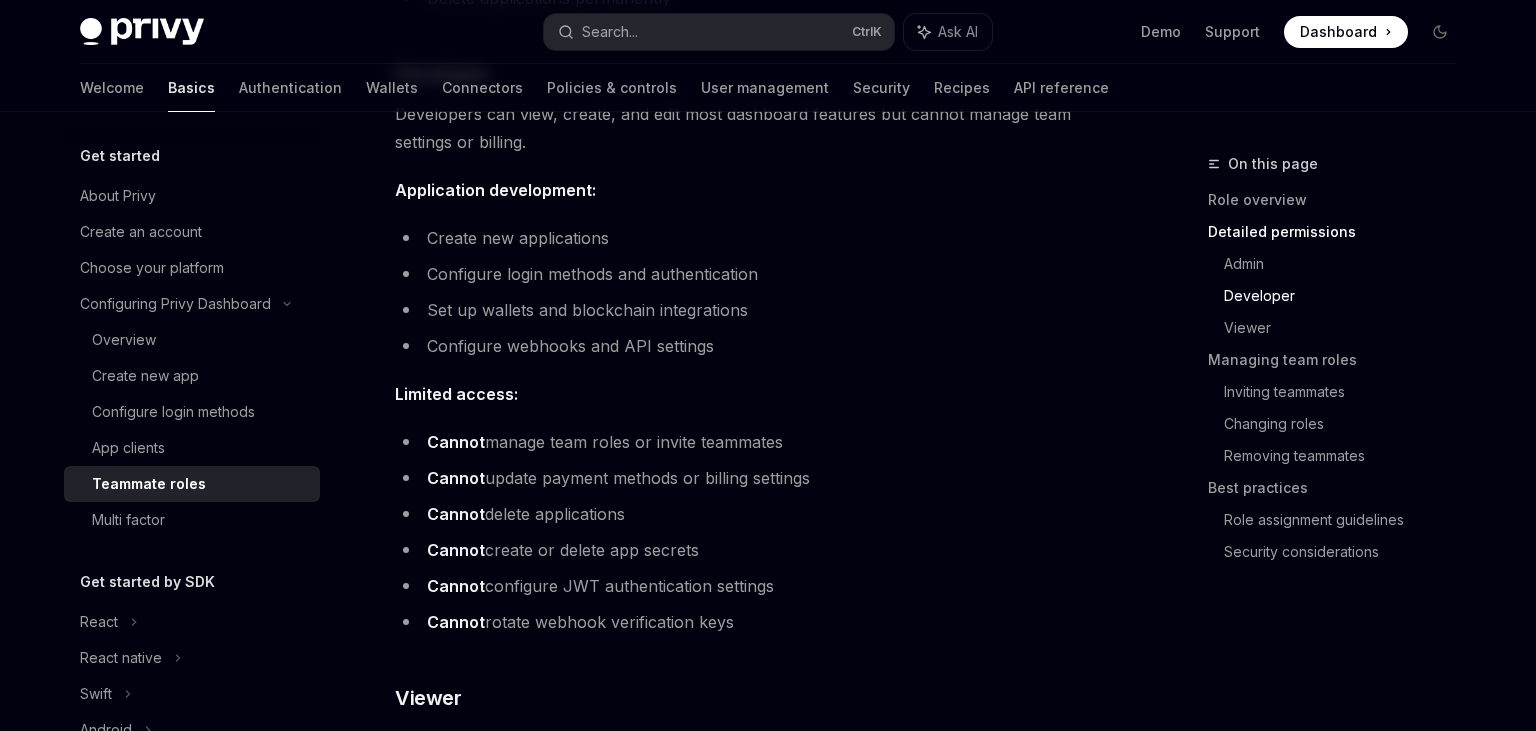 click at bounding box center [11, 3098] 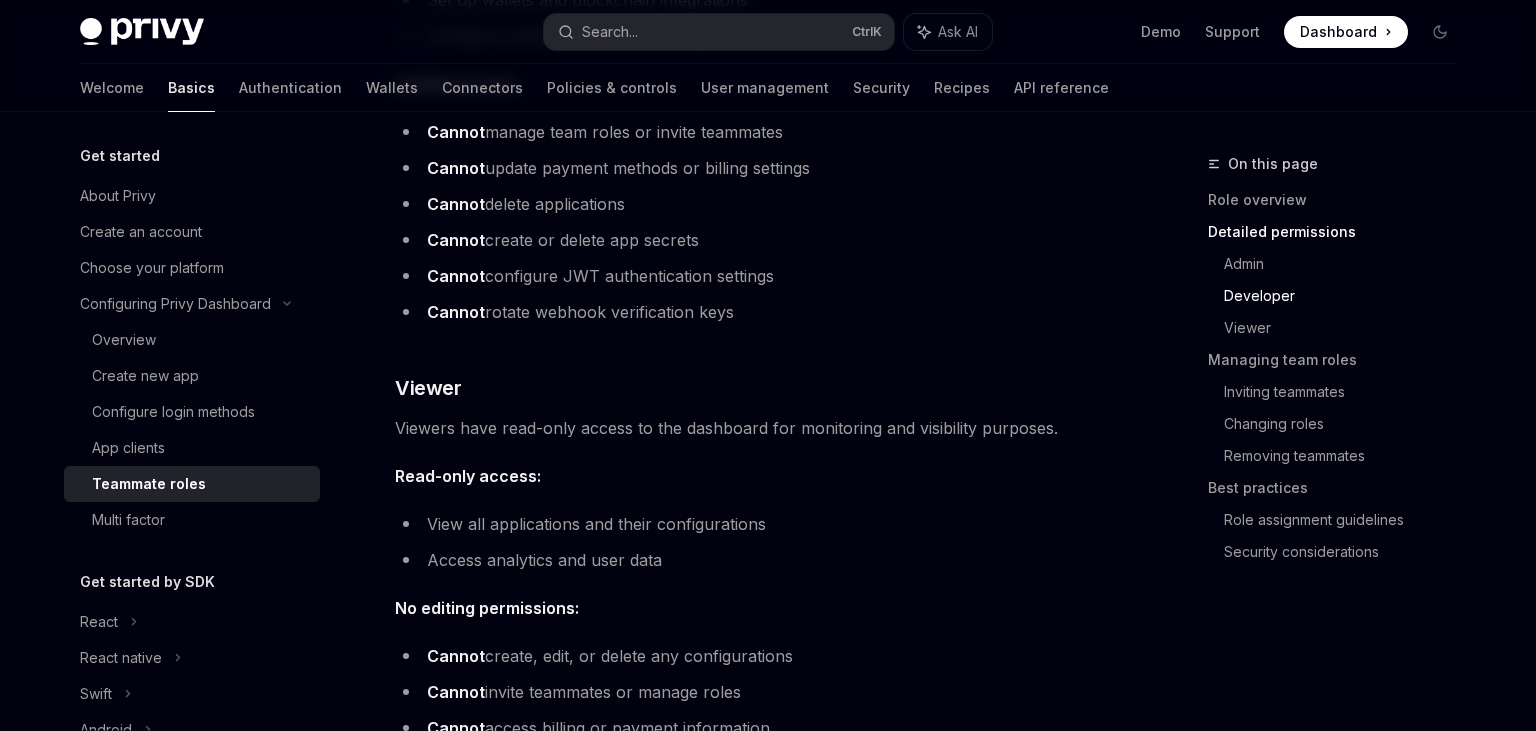 scroll, scrollTop: 1689, scrollLeft: 0, axis: vertical 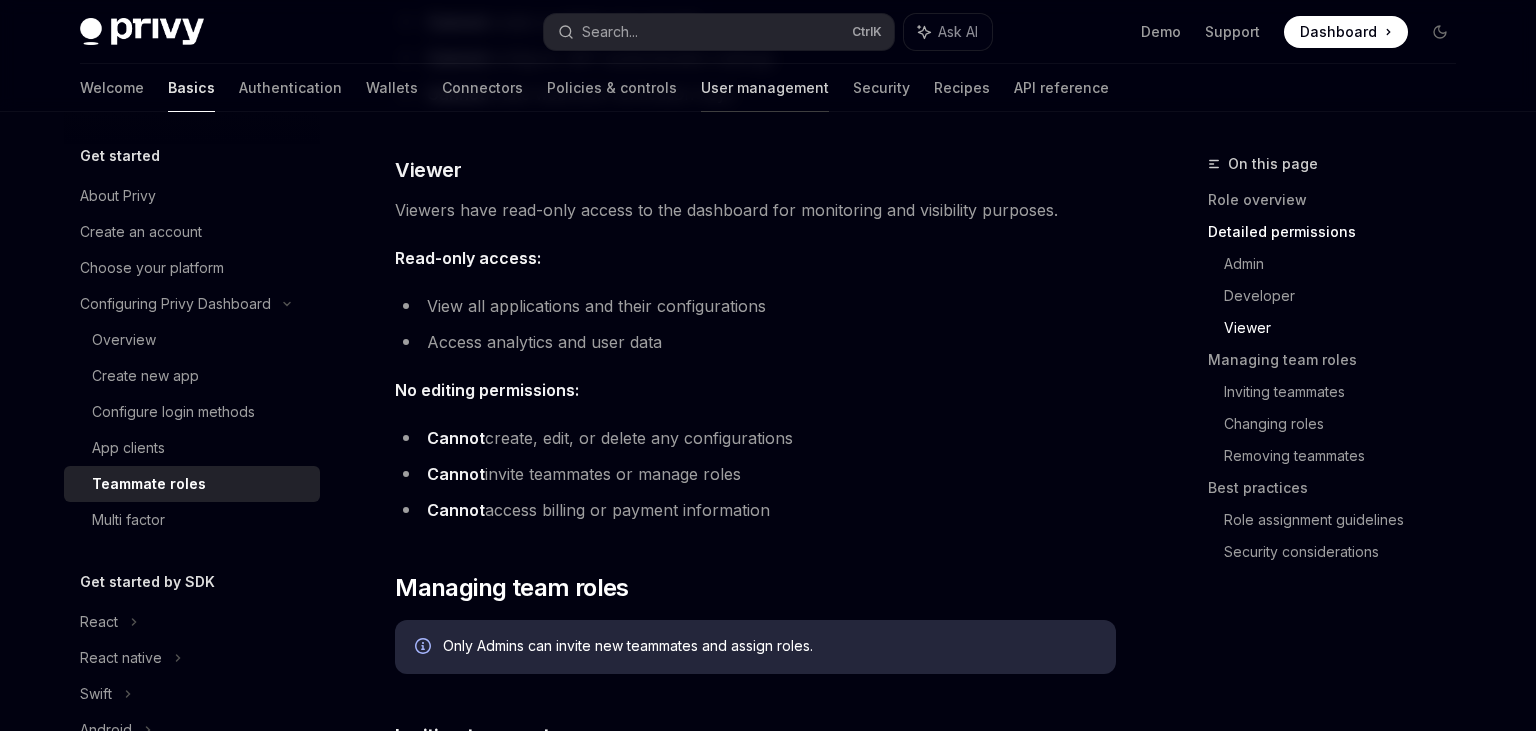 click on "User management" at bounding box center (765, 88) 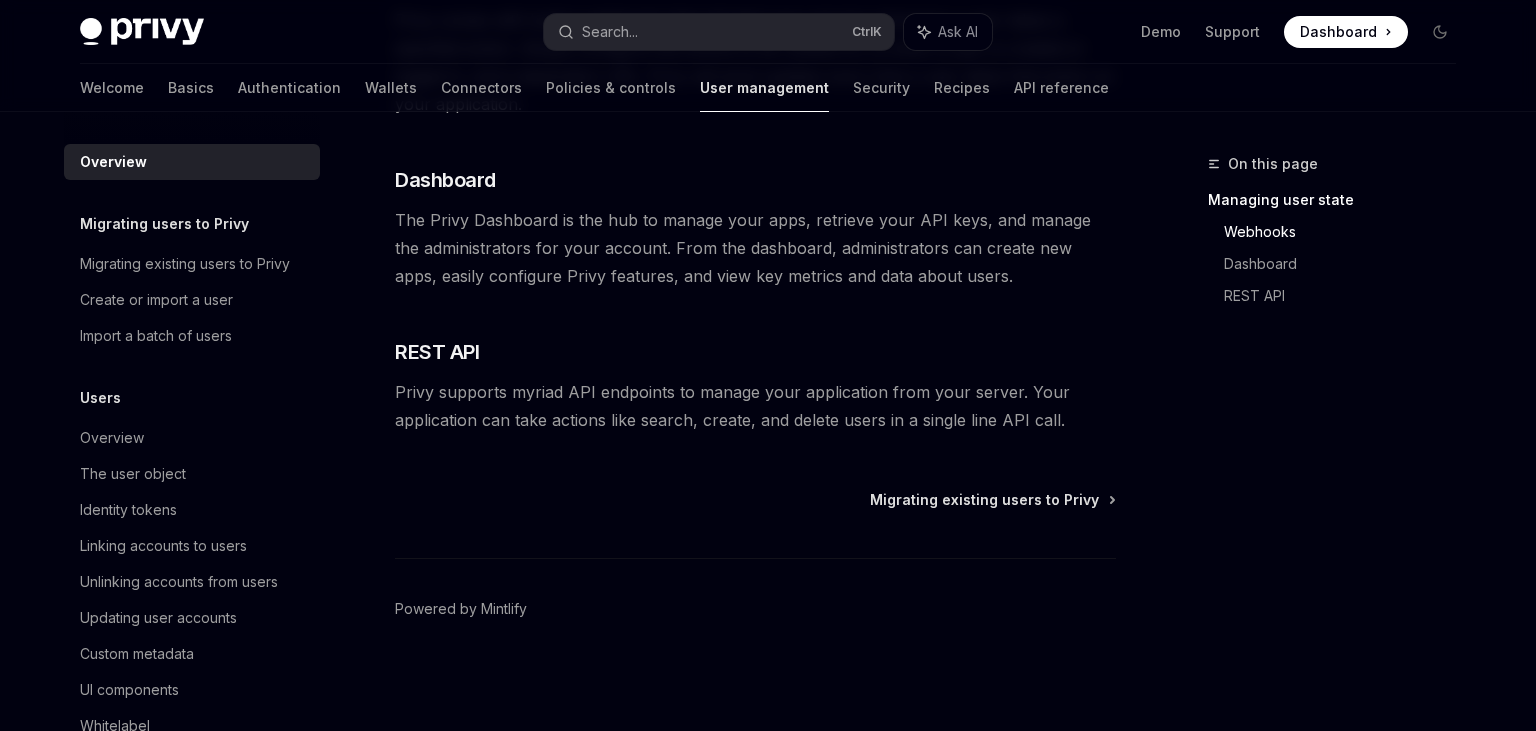 scroll, scrollTop: 89, scrollLeft: 0, axis: vertical 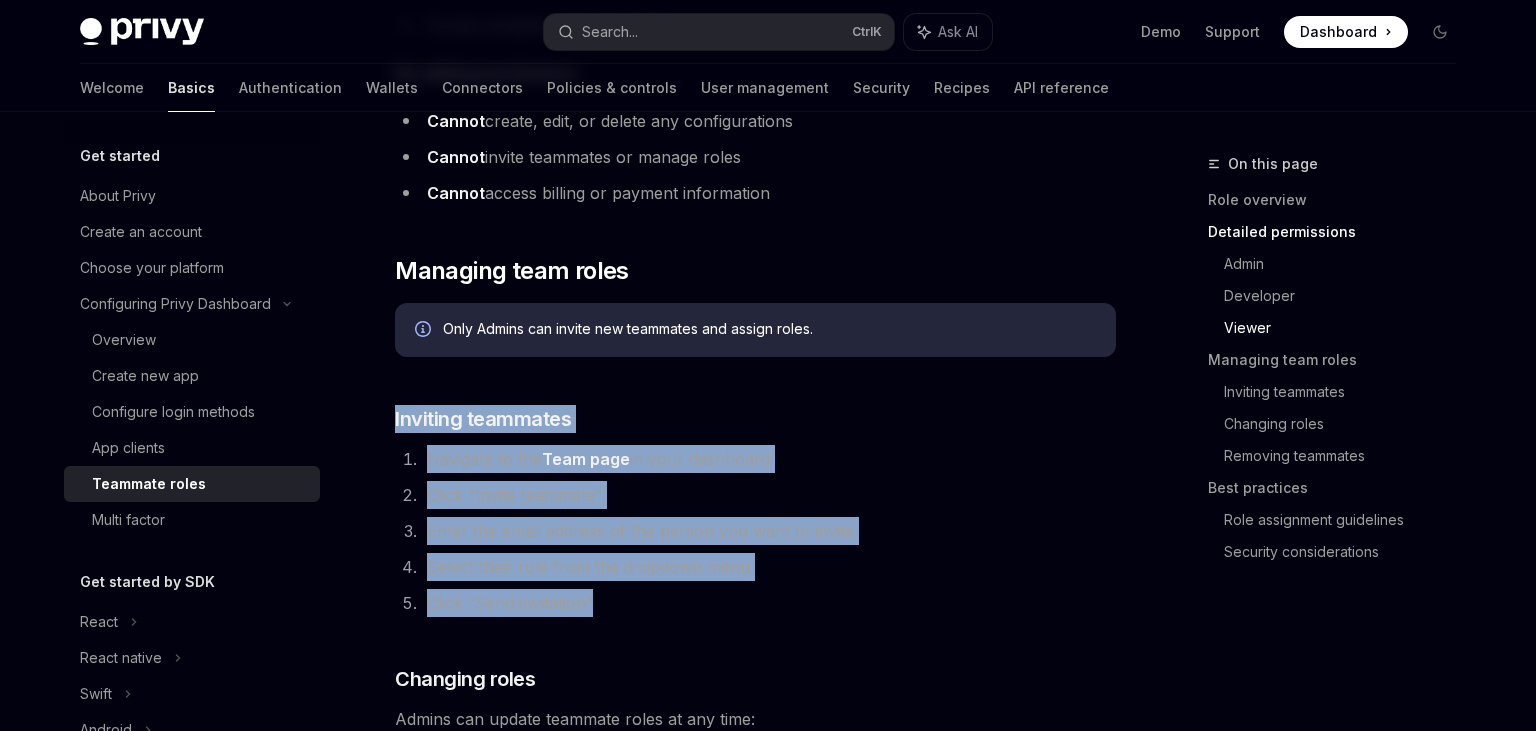 drag, startPoint x: 709, startPoint y: 597, endPoint x: 349, endPoint y: 392, distance: 414.2765 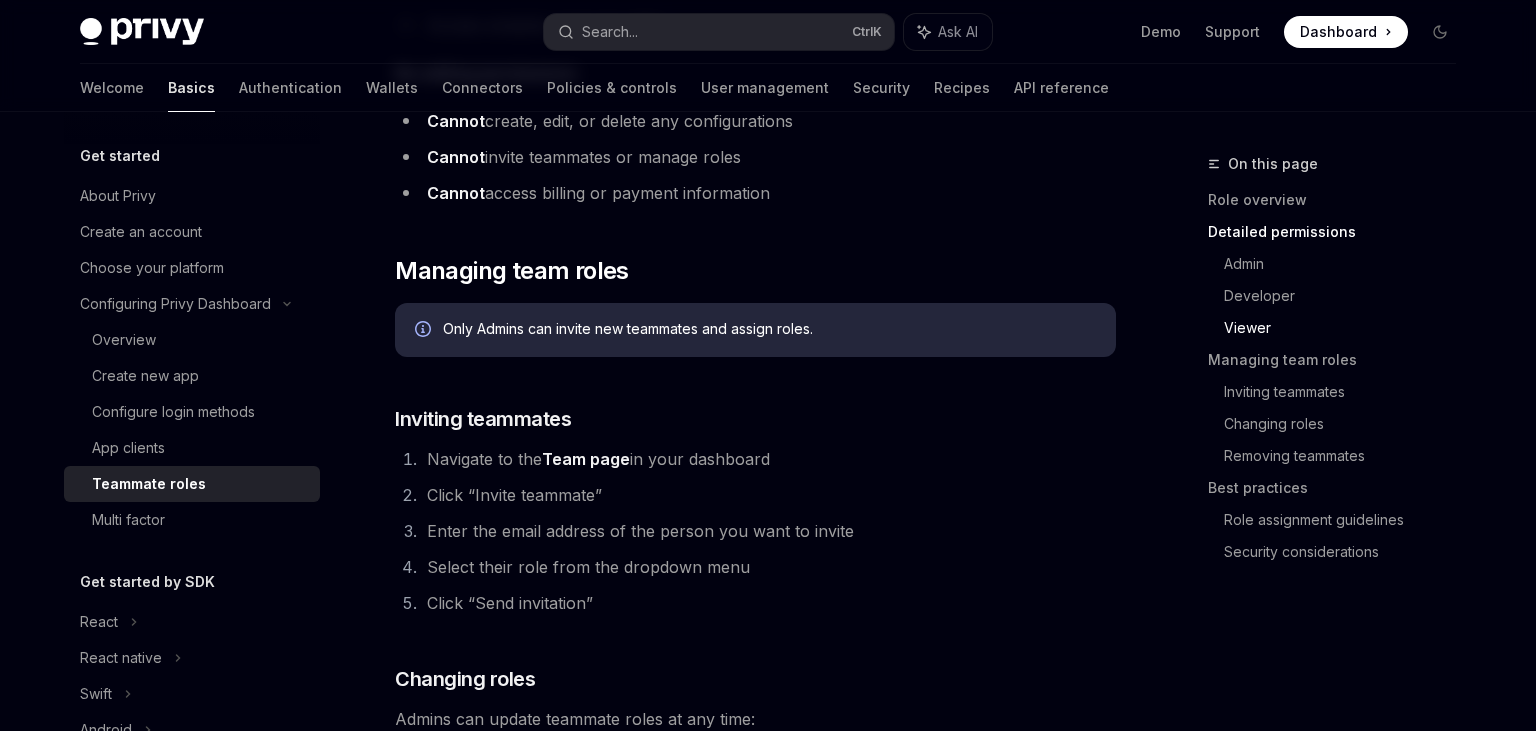 click at bounding box center [11, 2253] 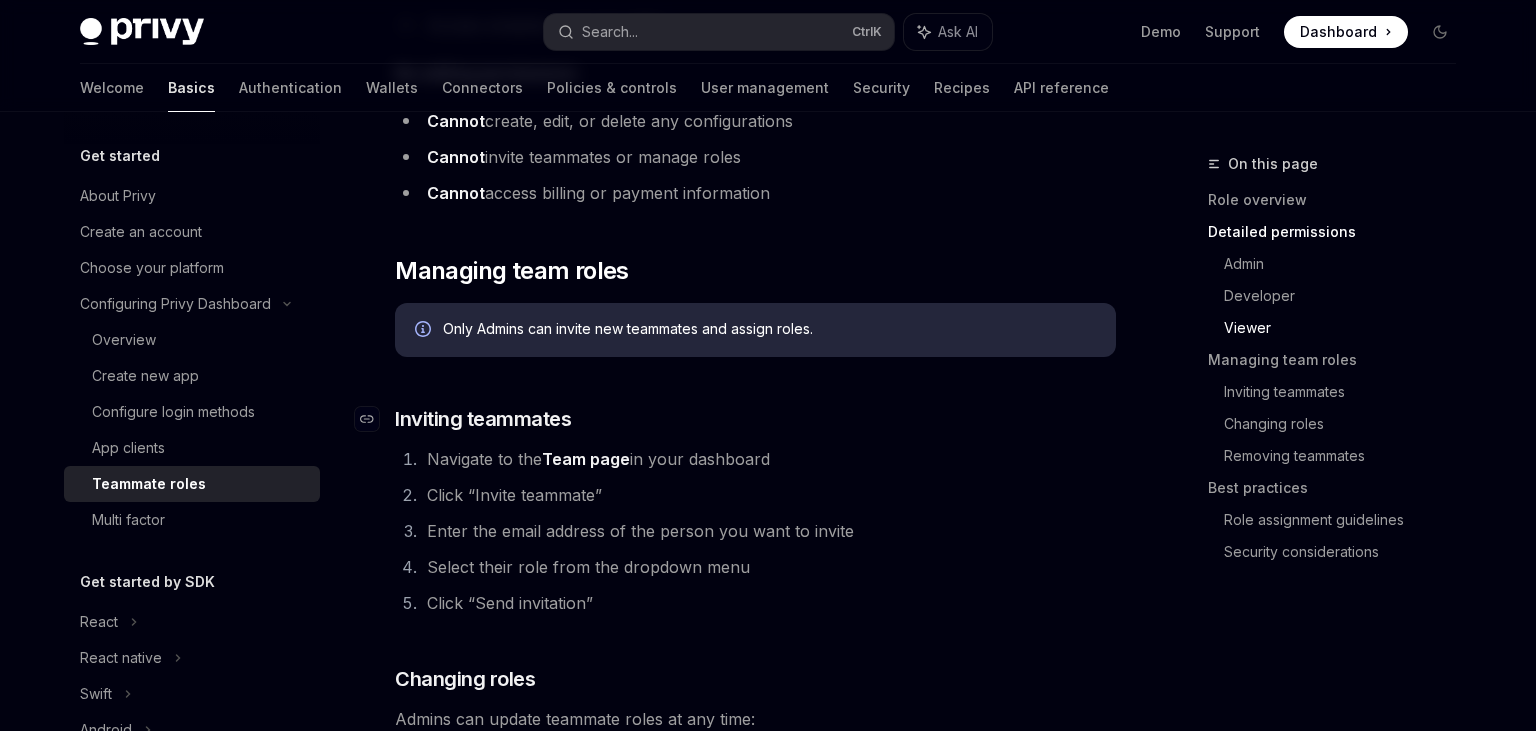 click on "​ Inviting teammates" at bounding box center (755, 419) 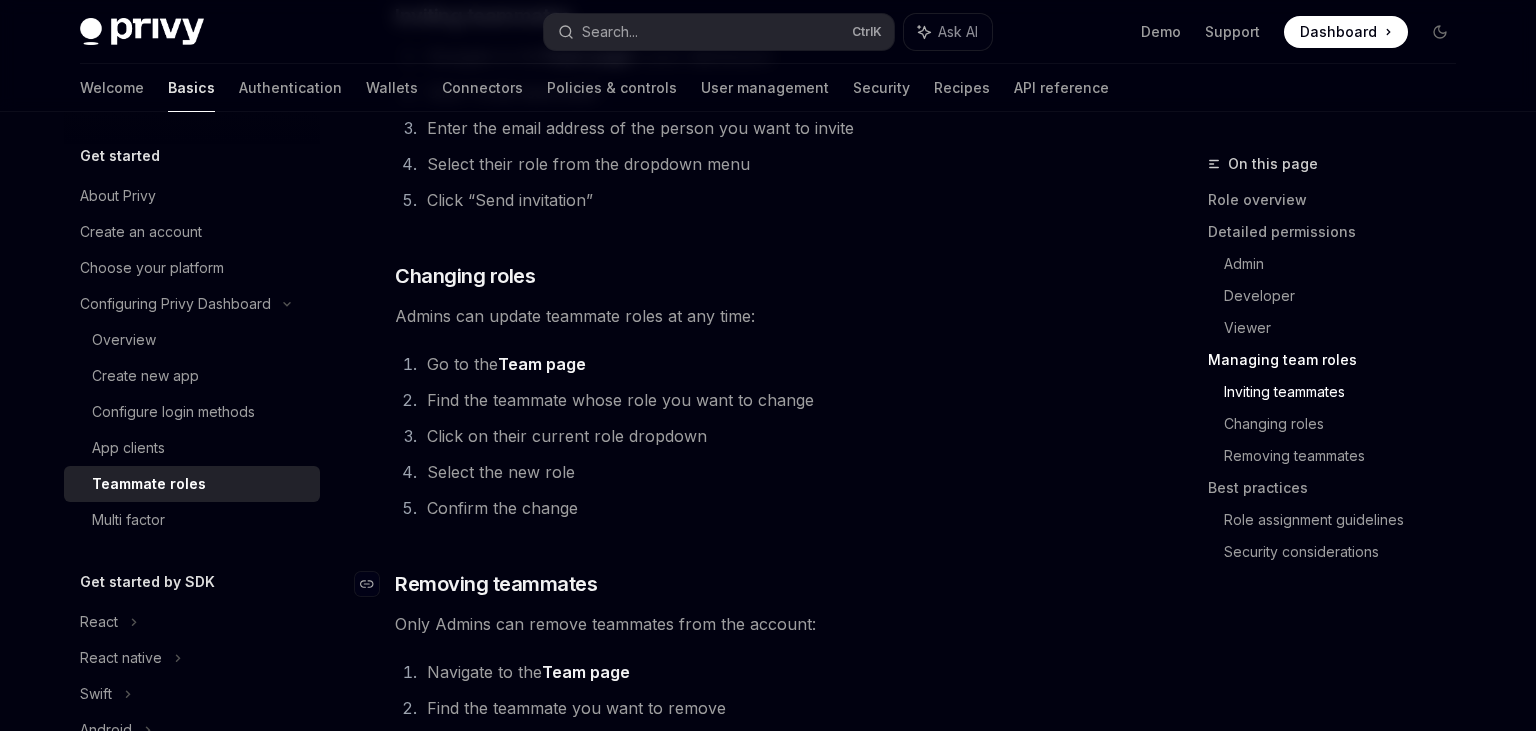 scroll, scrollTop: 2640, scrollLeft: 0, axis: vertical 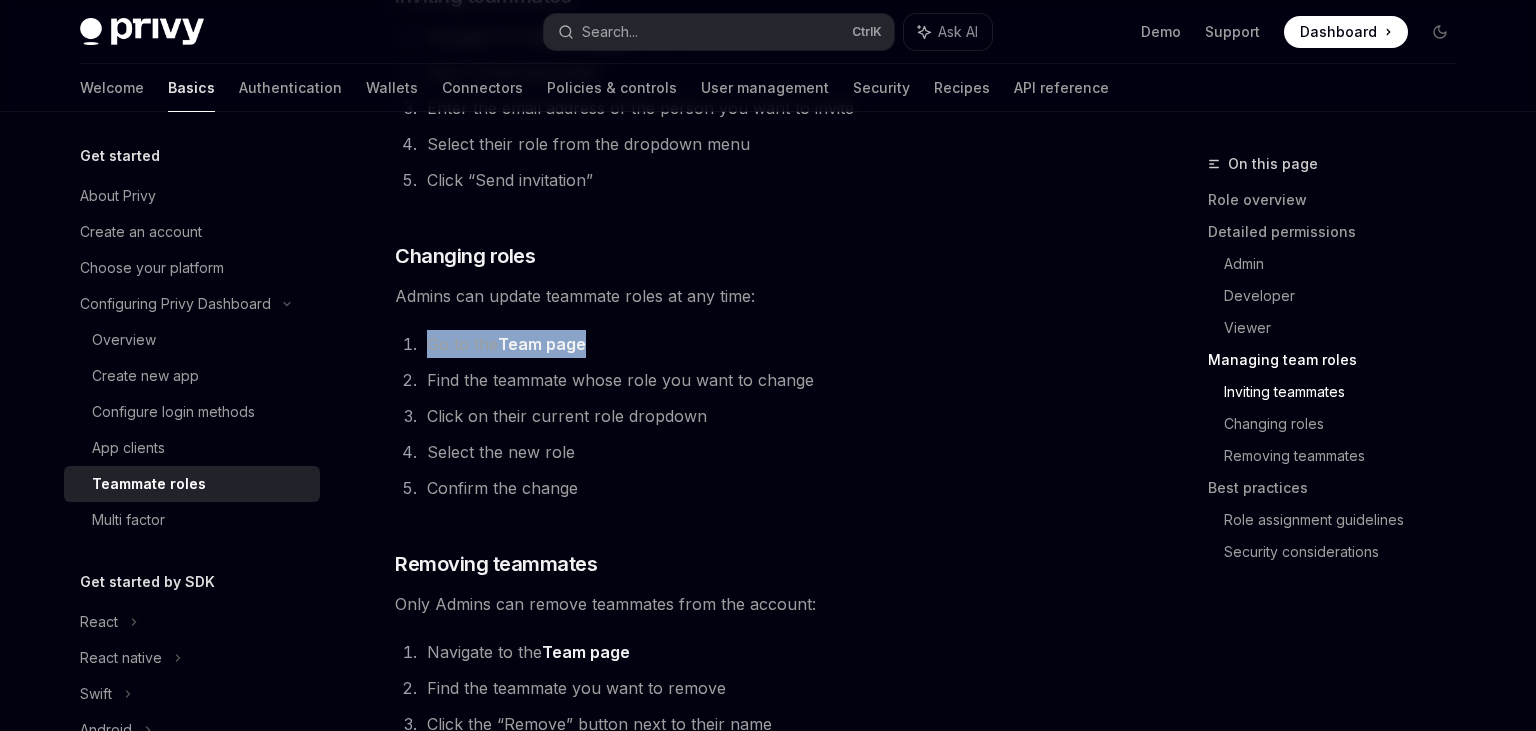 drag, startPoint x: 426, startPoint y: 322, endPoint x: 594, endPoint y: 314, distance: 168.19037 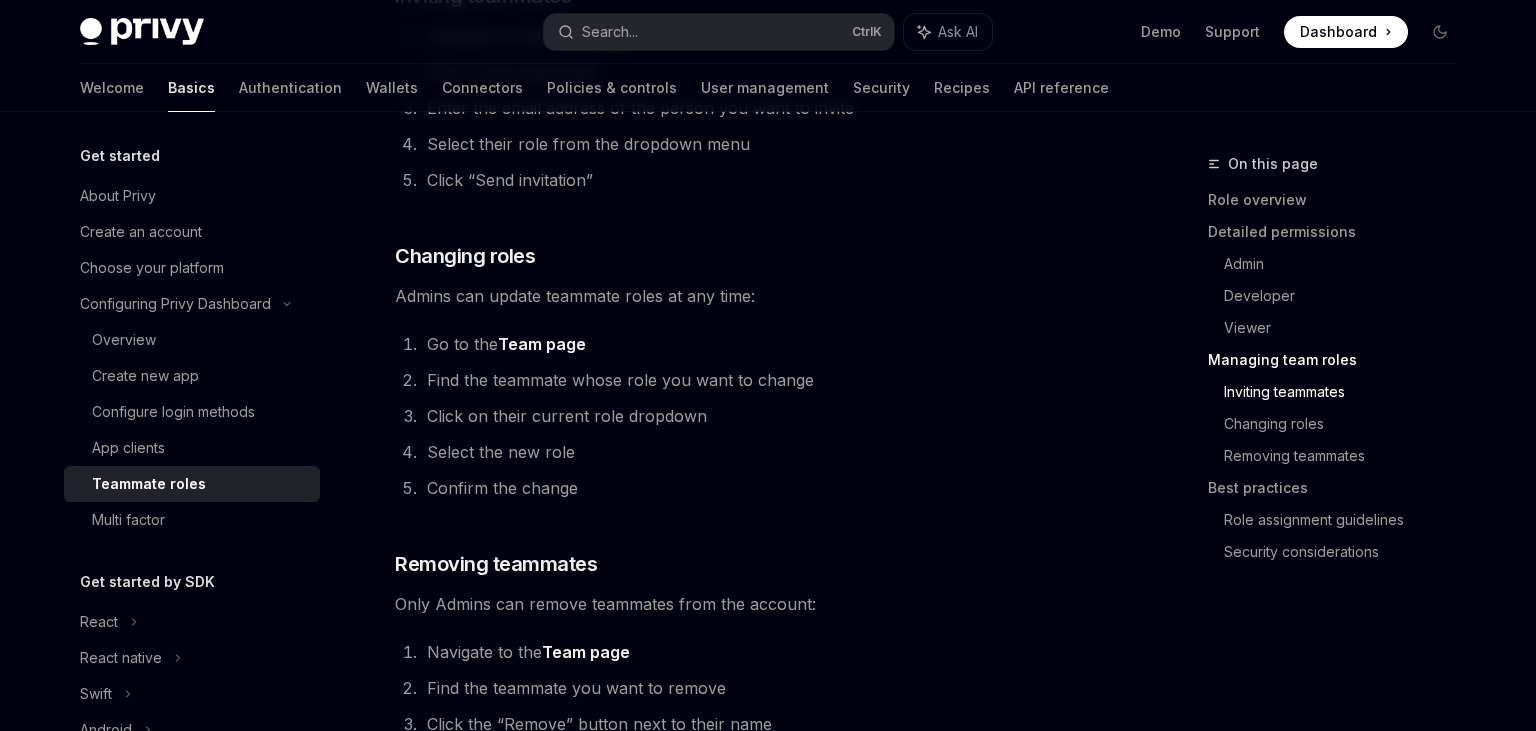 click at bounding box center (11, 1830) 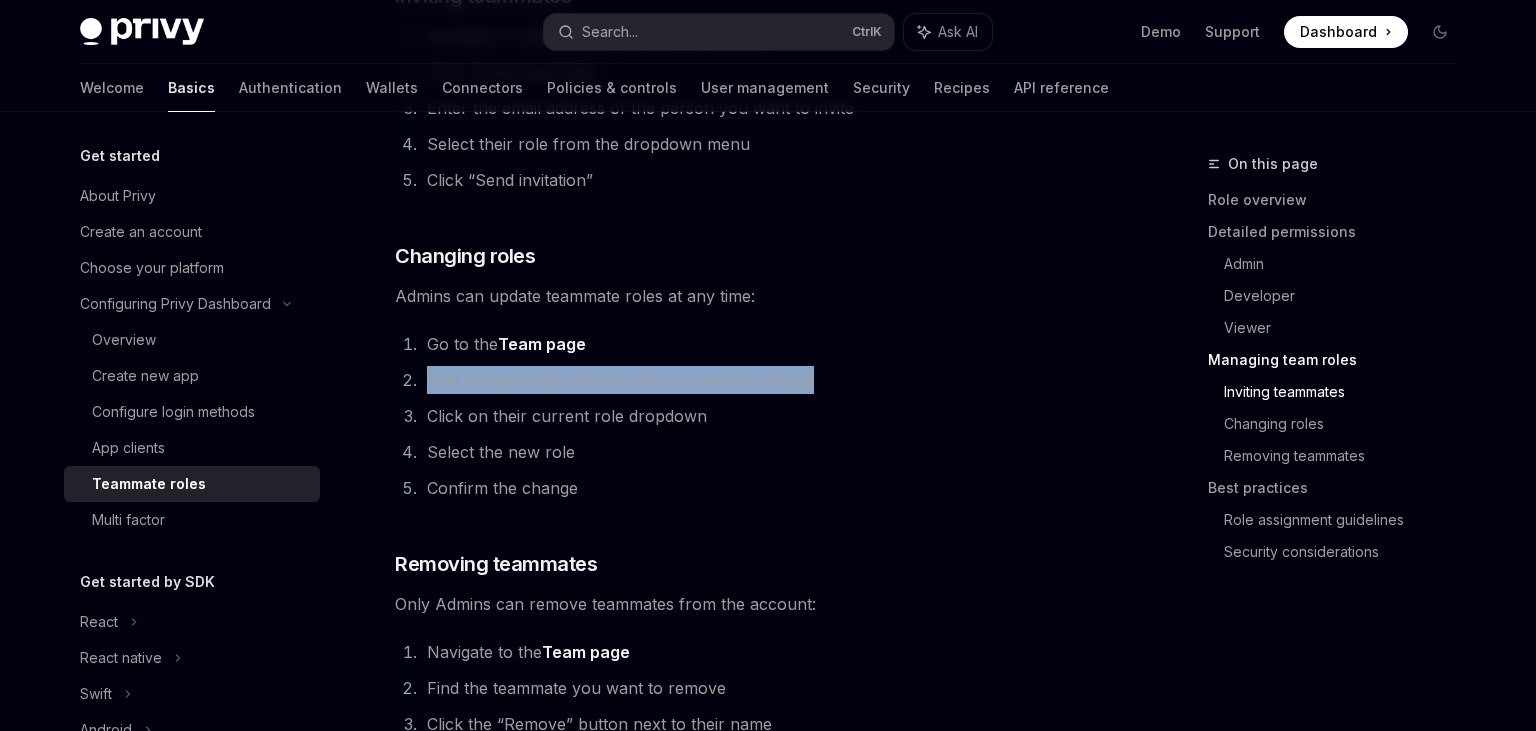 drag, startPoint x: 426, startPoint y: 360, endPoint x: 863, endPoint y: 362, distance: 437.00458 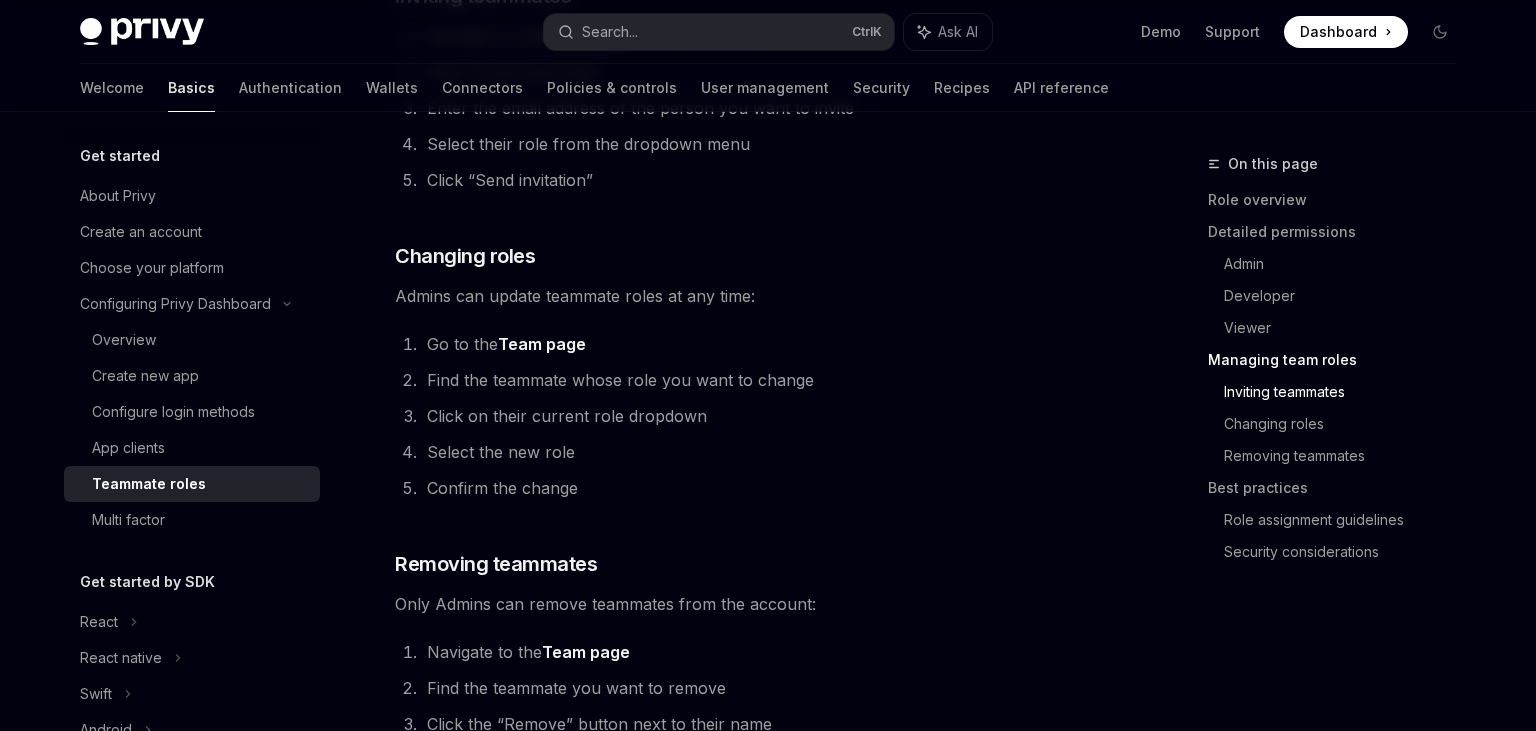 click at bounding box center (11, 1830) 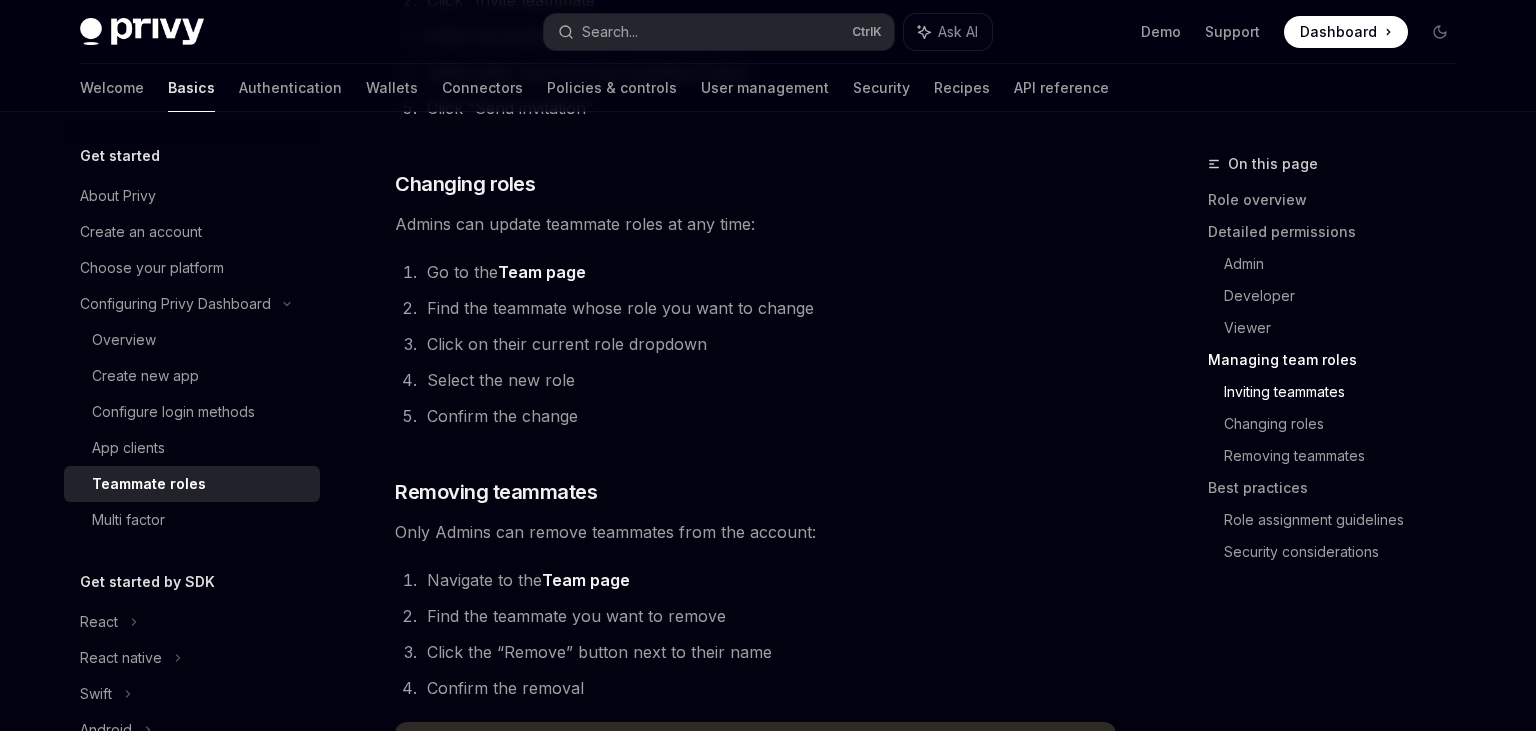 scroll, scrollTop: 2745, scrollLeft: 0, axis: vertical 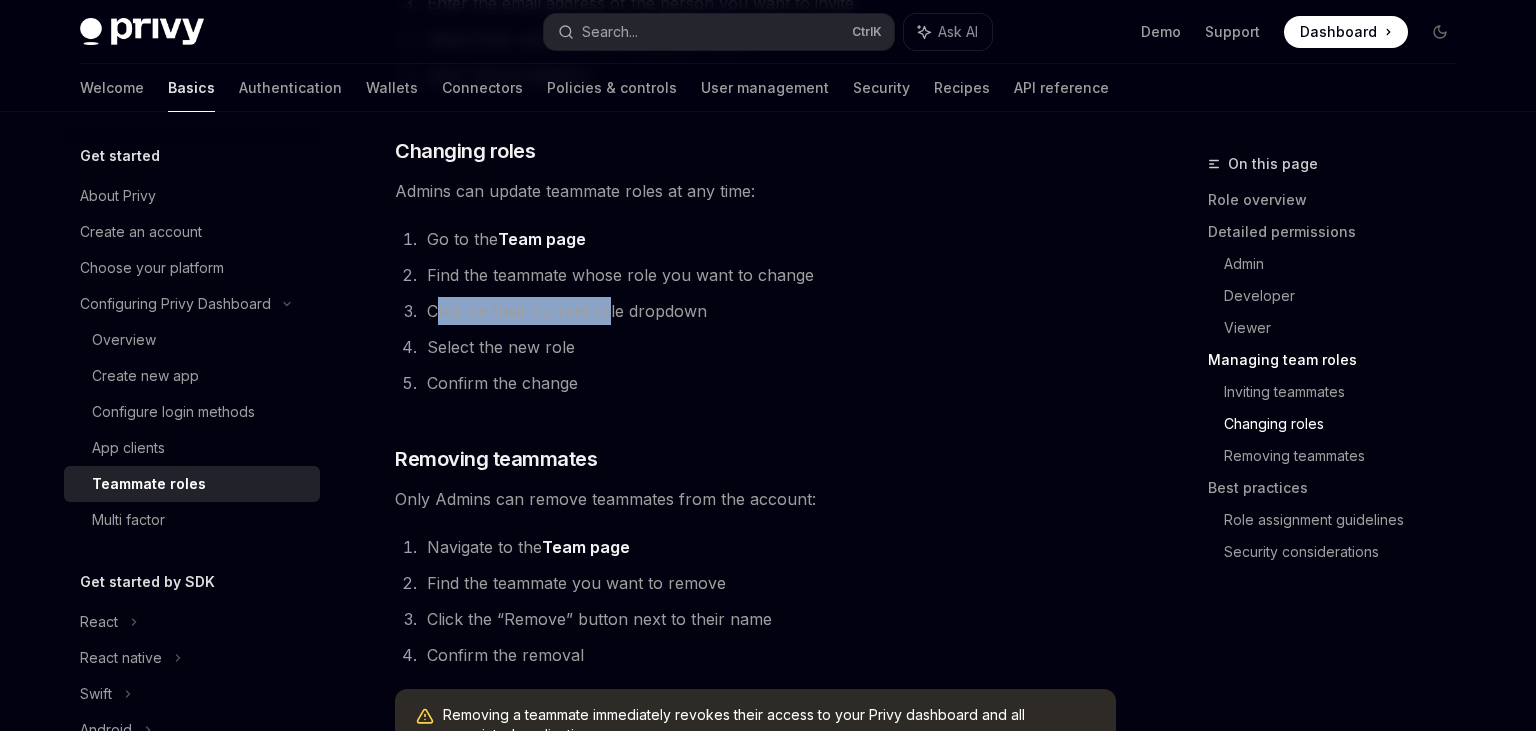 drag, startPoint x: 440, startPoint y: 293, endPoint x: 689, endPoint y: 289, distance: 249.03212 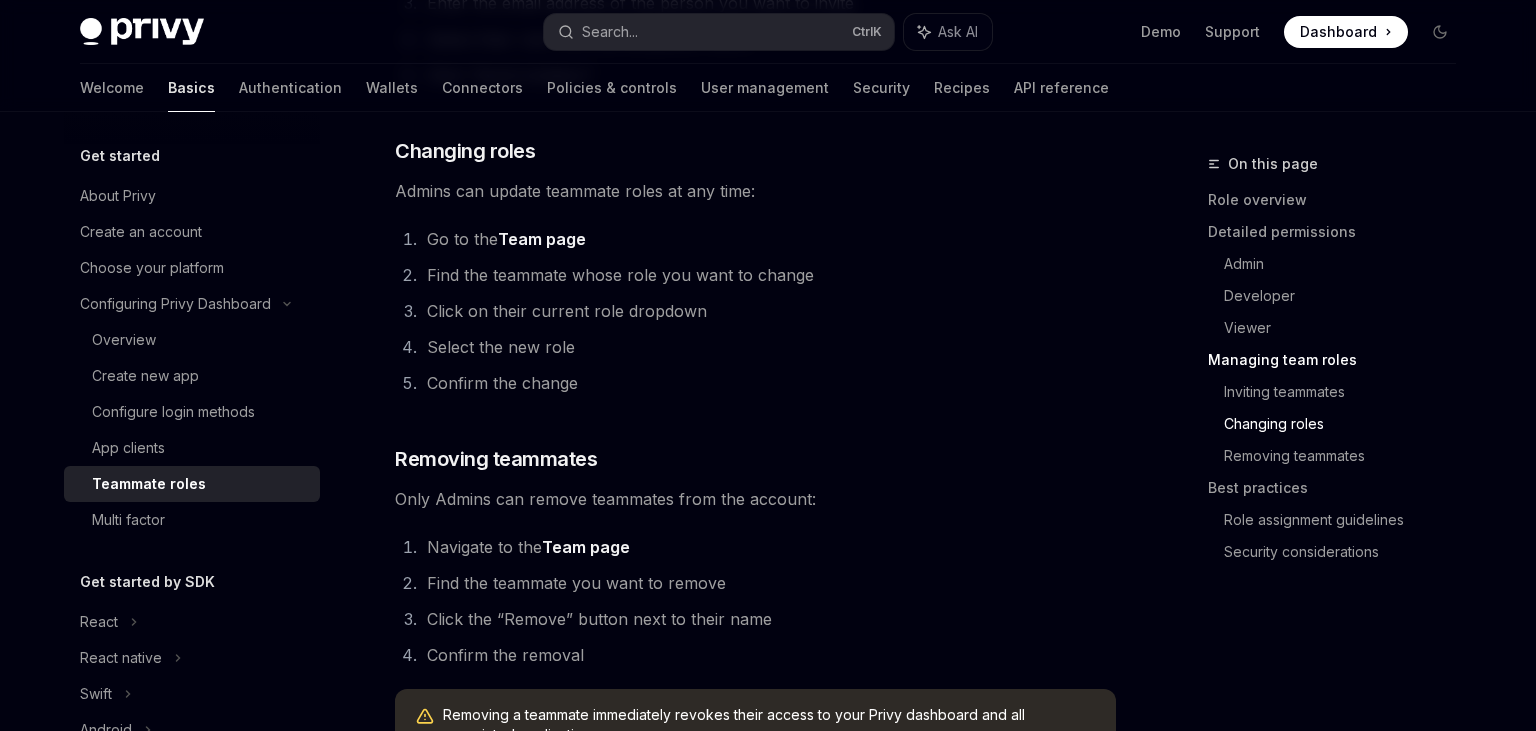 click on "Click on their current role dropdown" at bounding box center (768, 311) 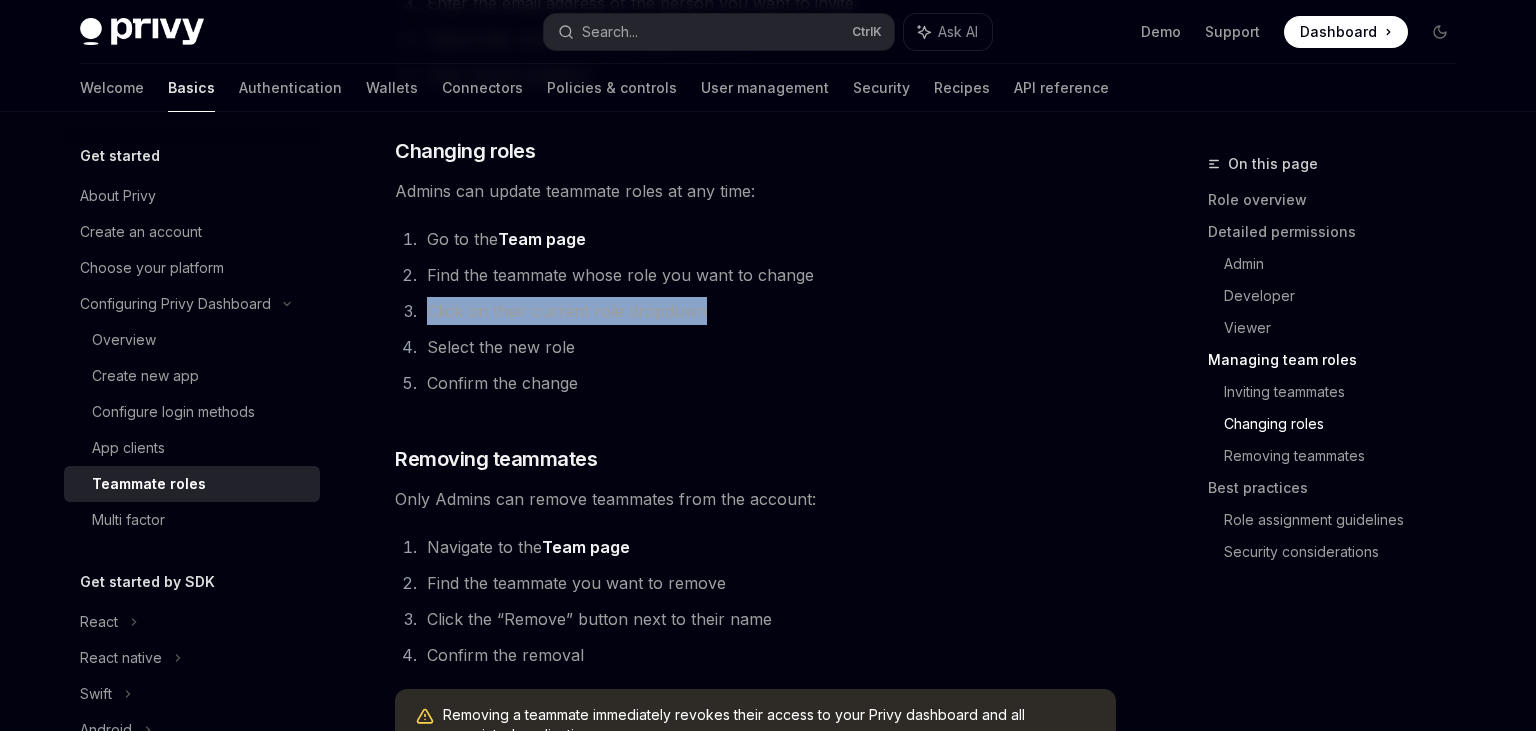 drag, startPoint x: 752, startPoint y: 288, endPoint x: 417, endPoint y: 297, distance: 335.12088 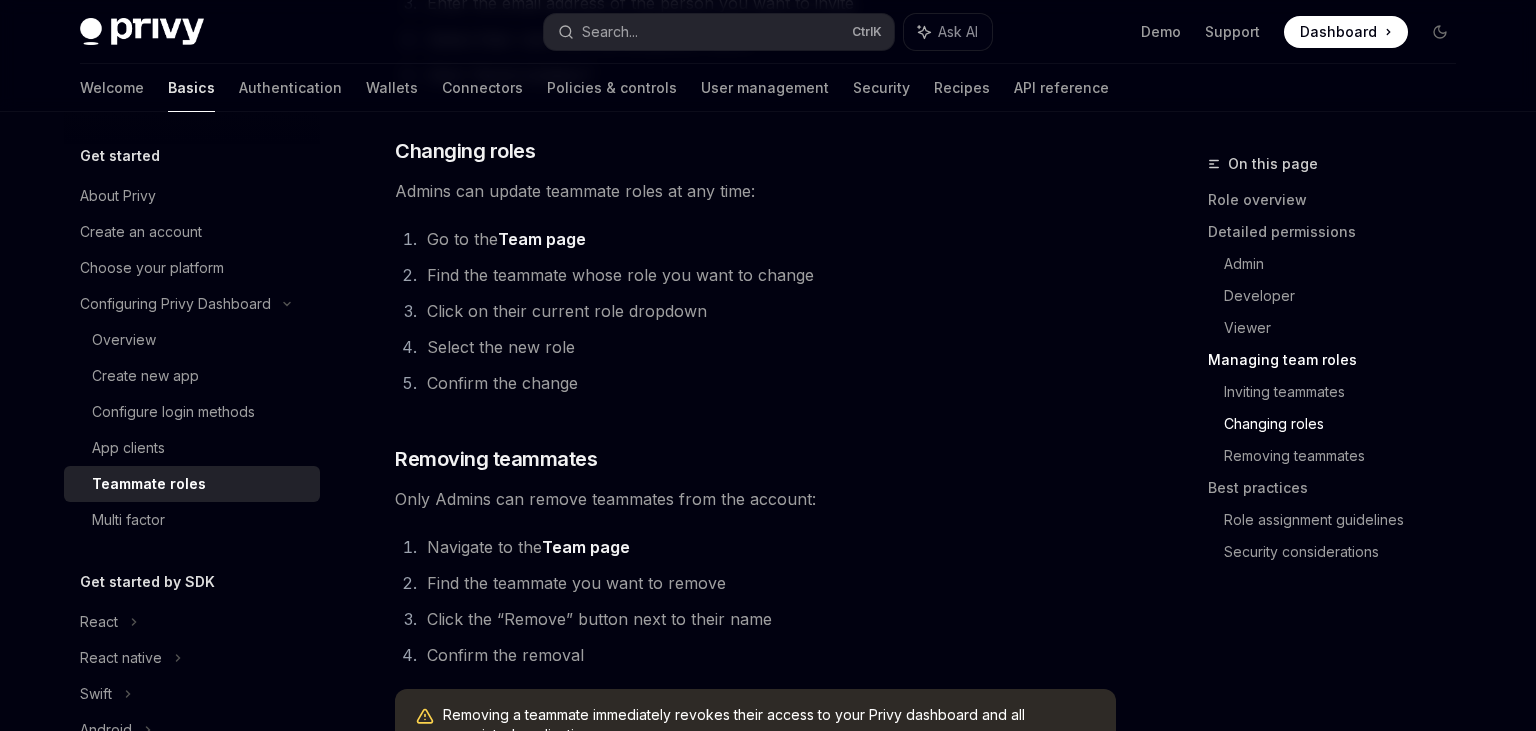 click on "Select the new role" at bounding box center [768, 347] 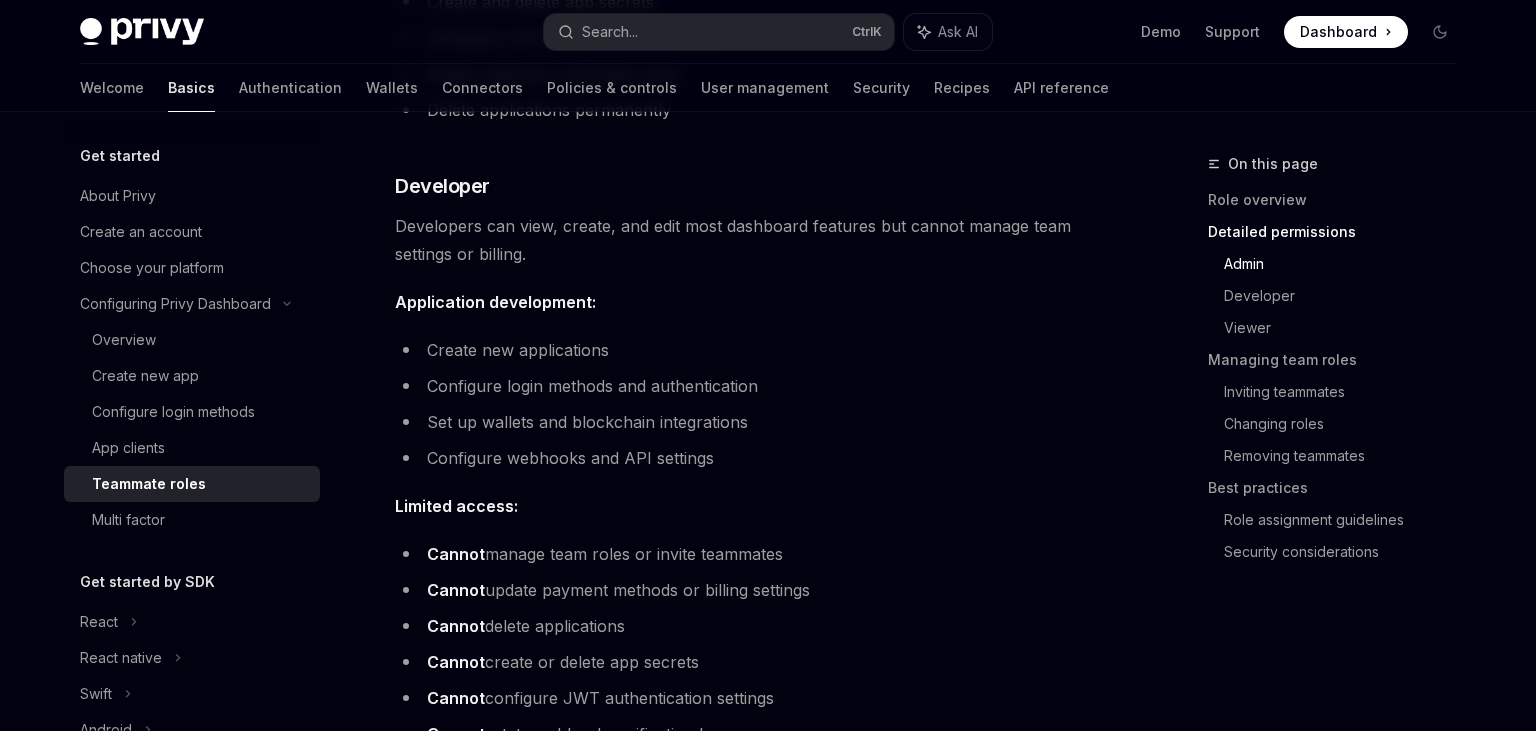 scroll, scrollTop: 1372, scrollLeft: 0, axis: vertical 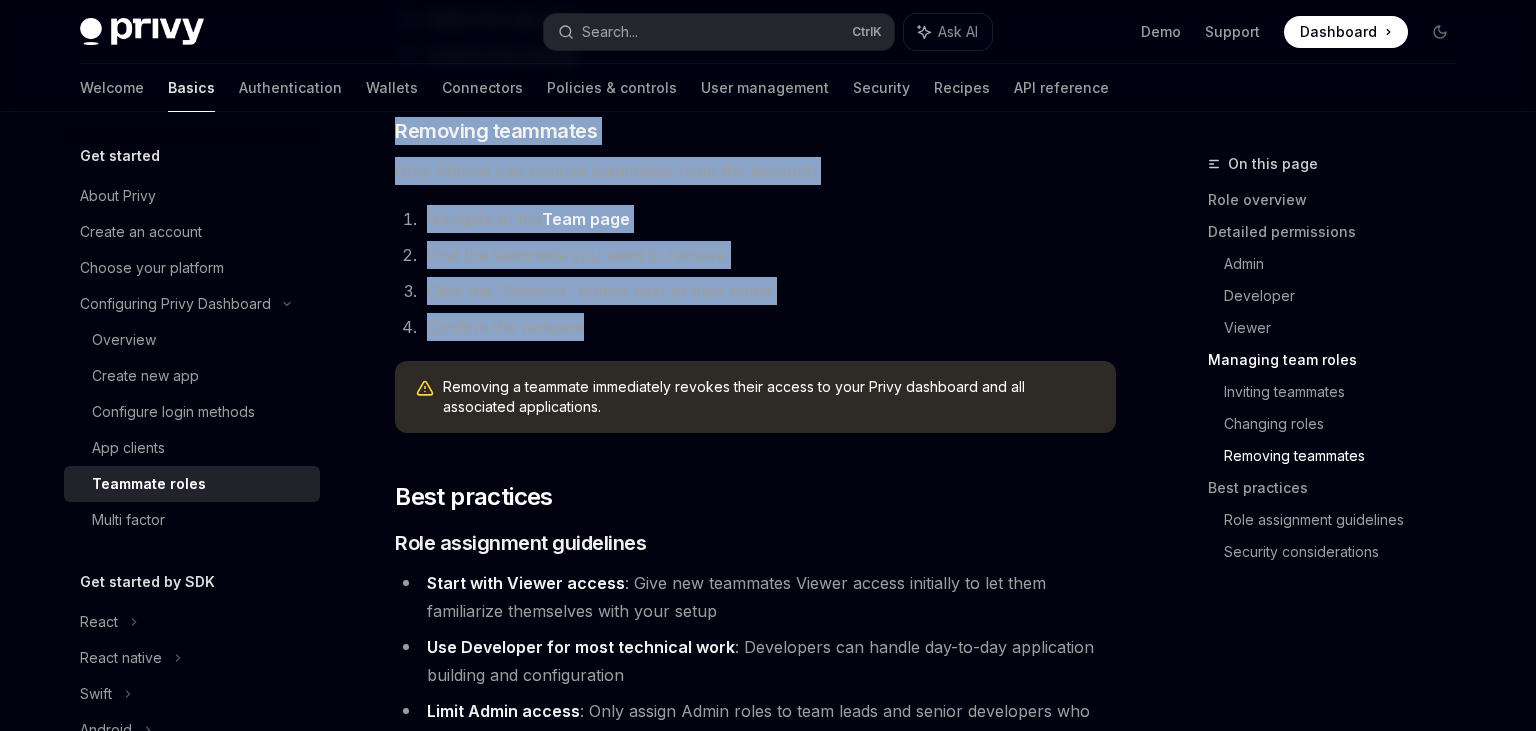 drag, startPoint x: 402, startPoint y: 195, endPoint x: 678, endPoint y: 303, distance: 296.37814 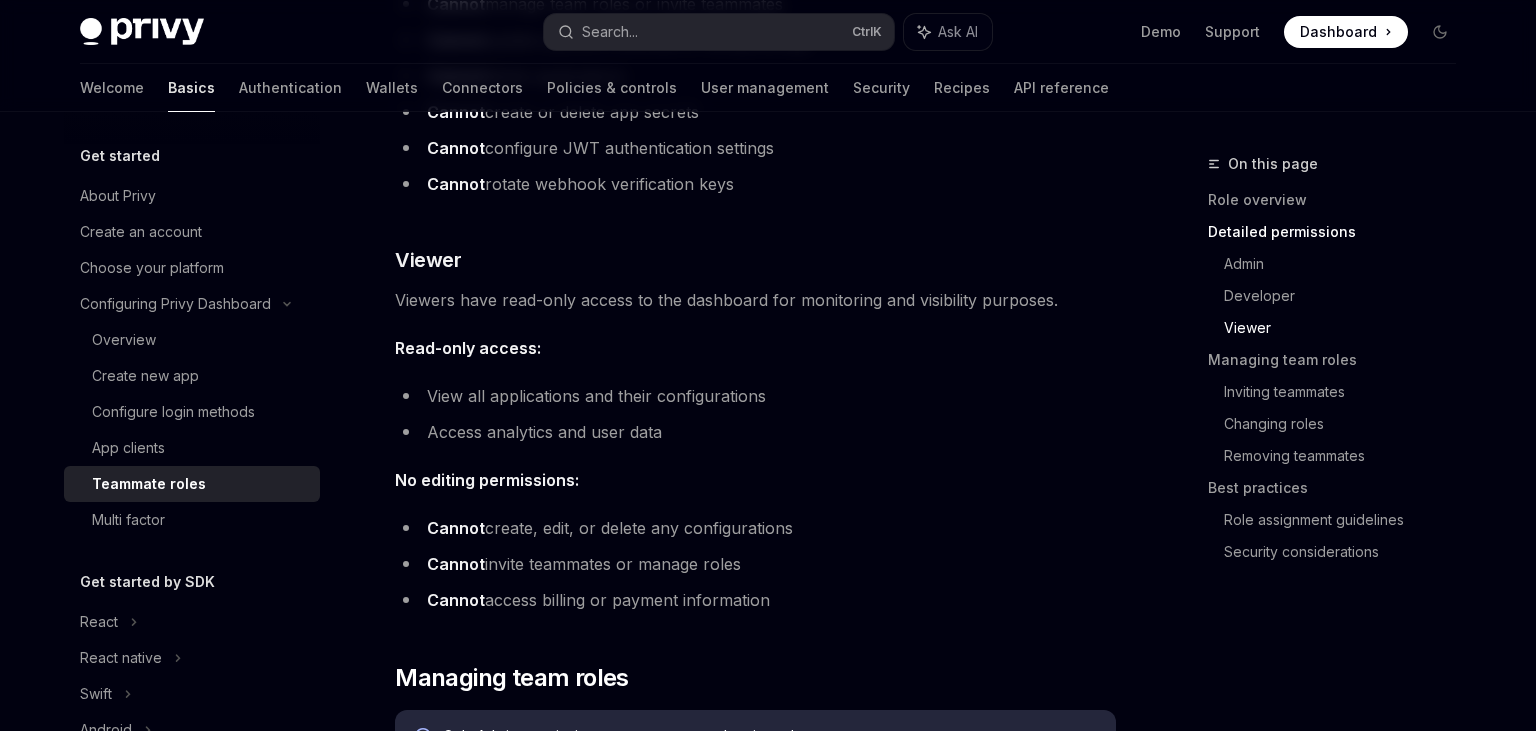 scroll, scrollTop: 1806, scrollLeft: 0, axis: vertical 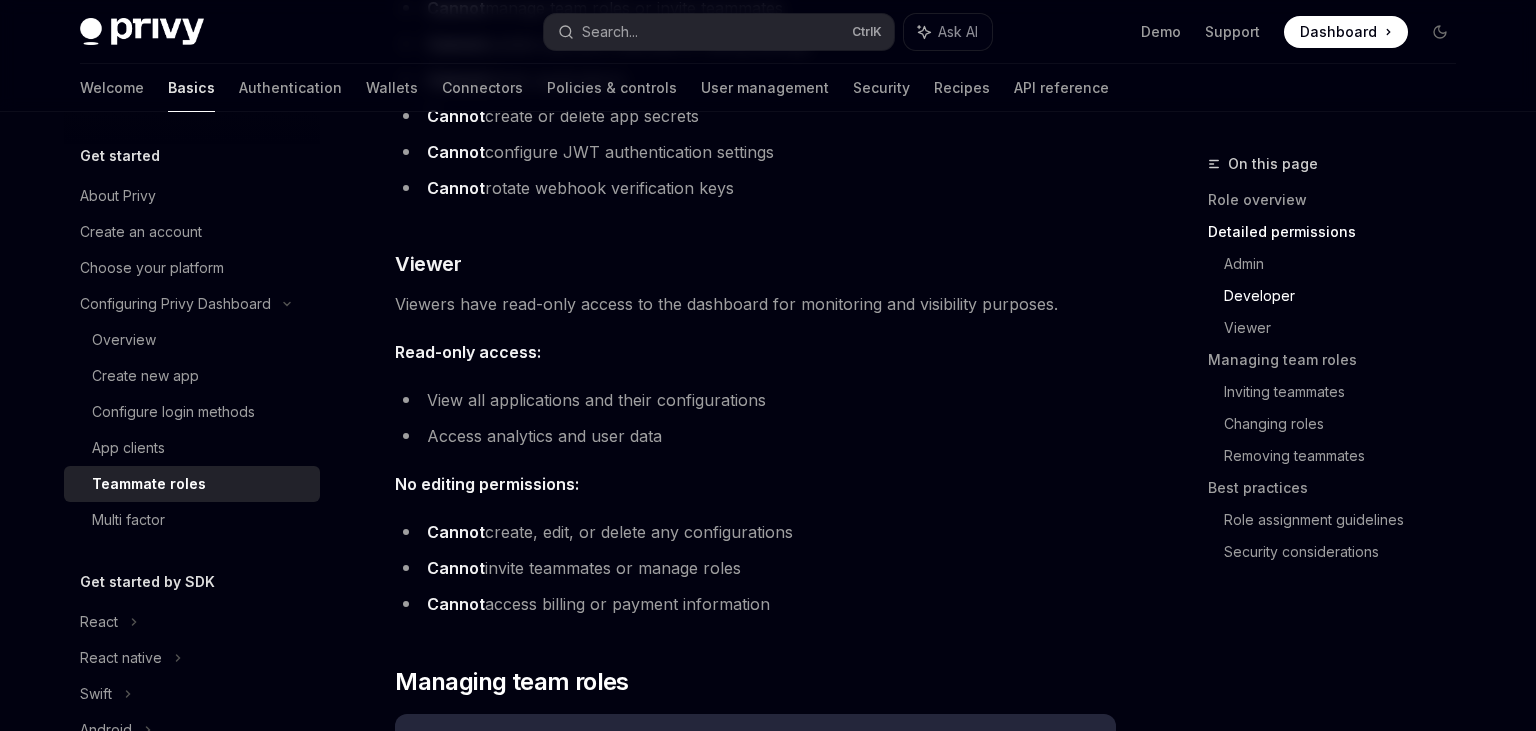 click on "Cannot  invite teammates or manage roles" at bounding box center [755, 568] 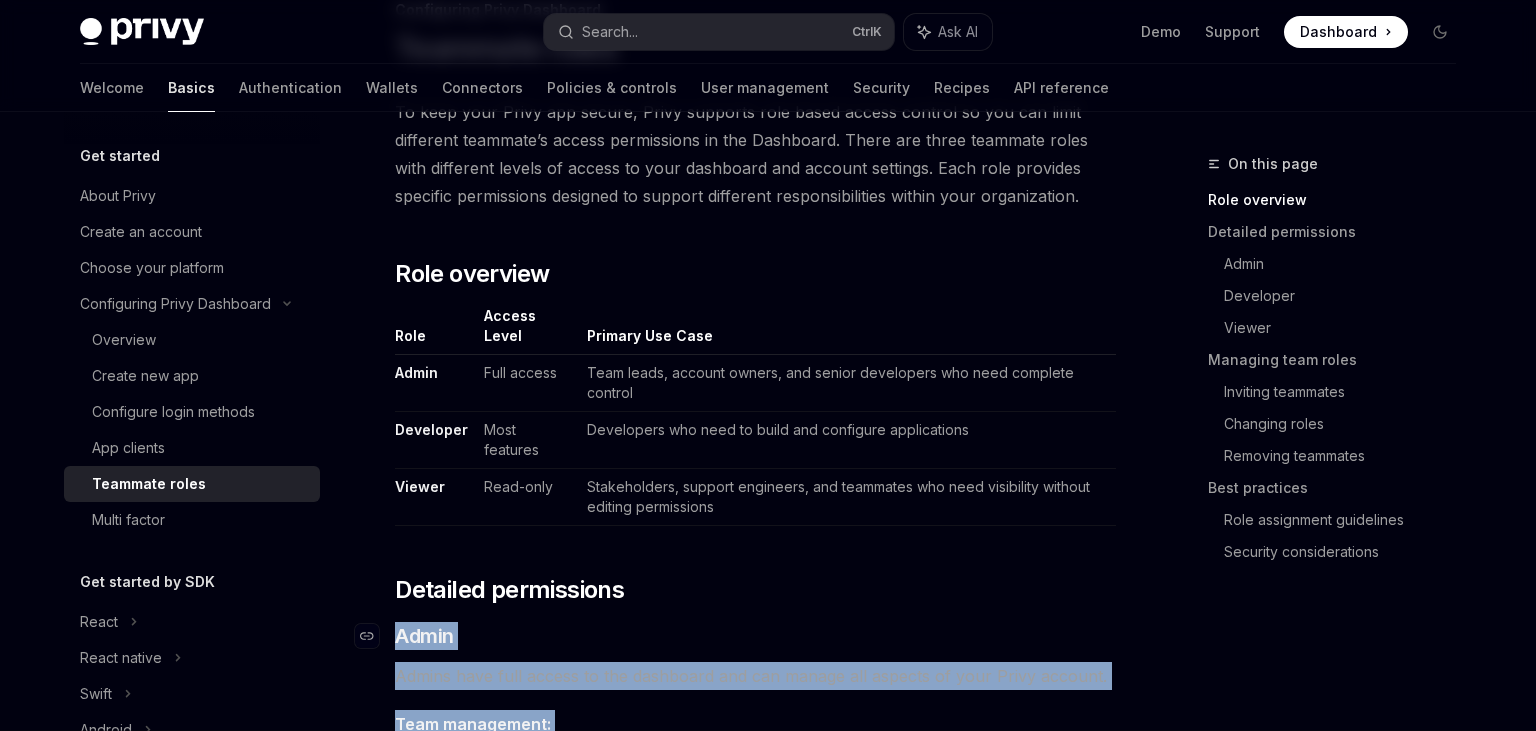 scroll, scrollTop: 116, scrollLeft: 0, axis: vertical 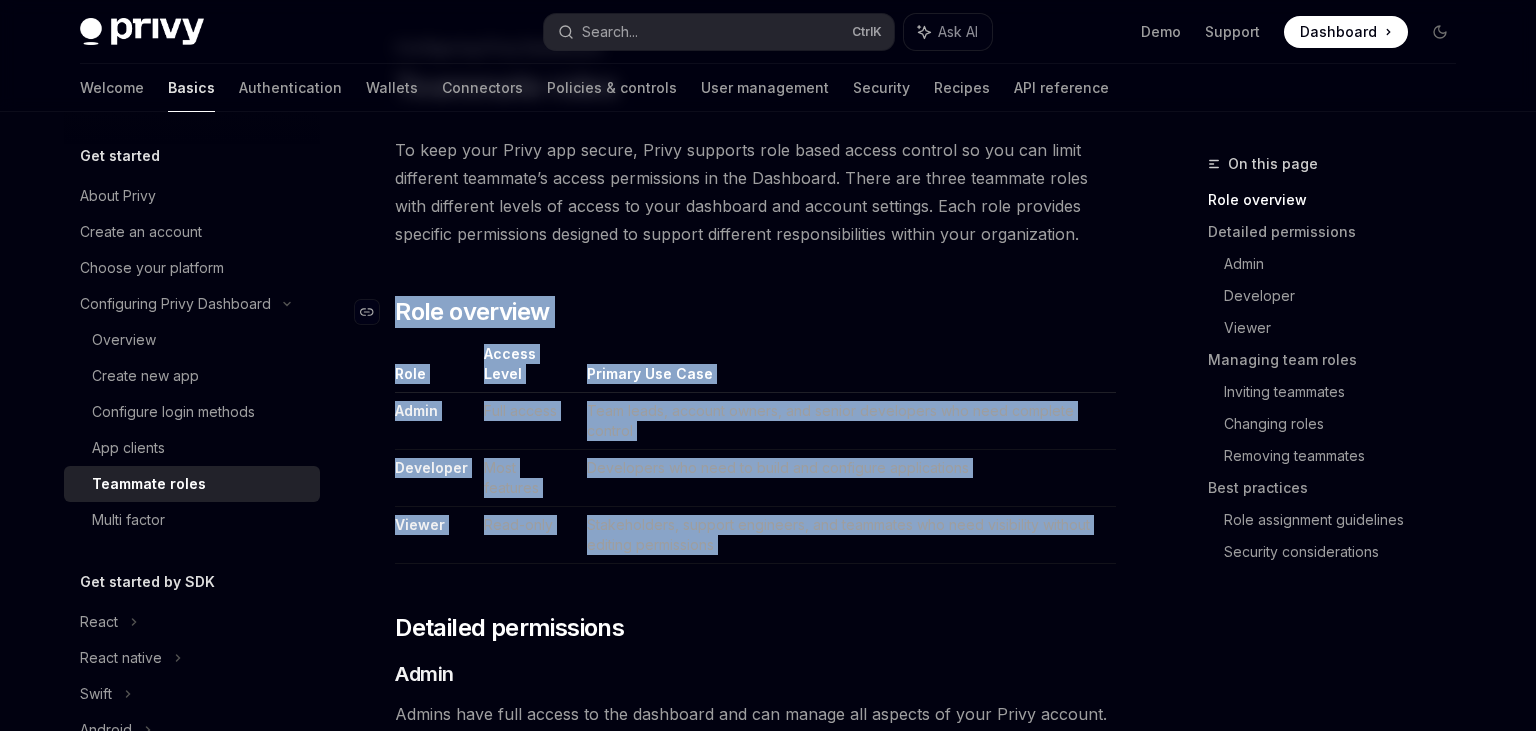 drag, startPoint x: 839, startPoint y: 592, endPoint x: 391, endPoint y: 302, distance: 533.6703 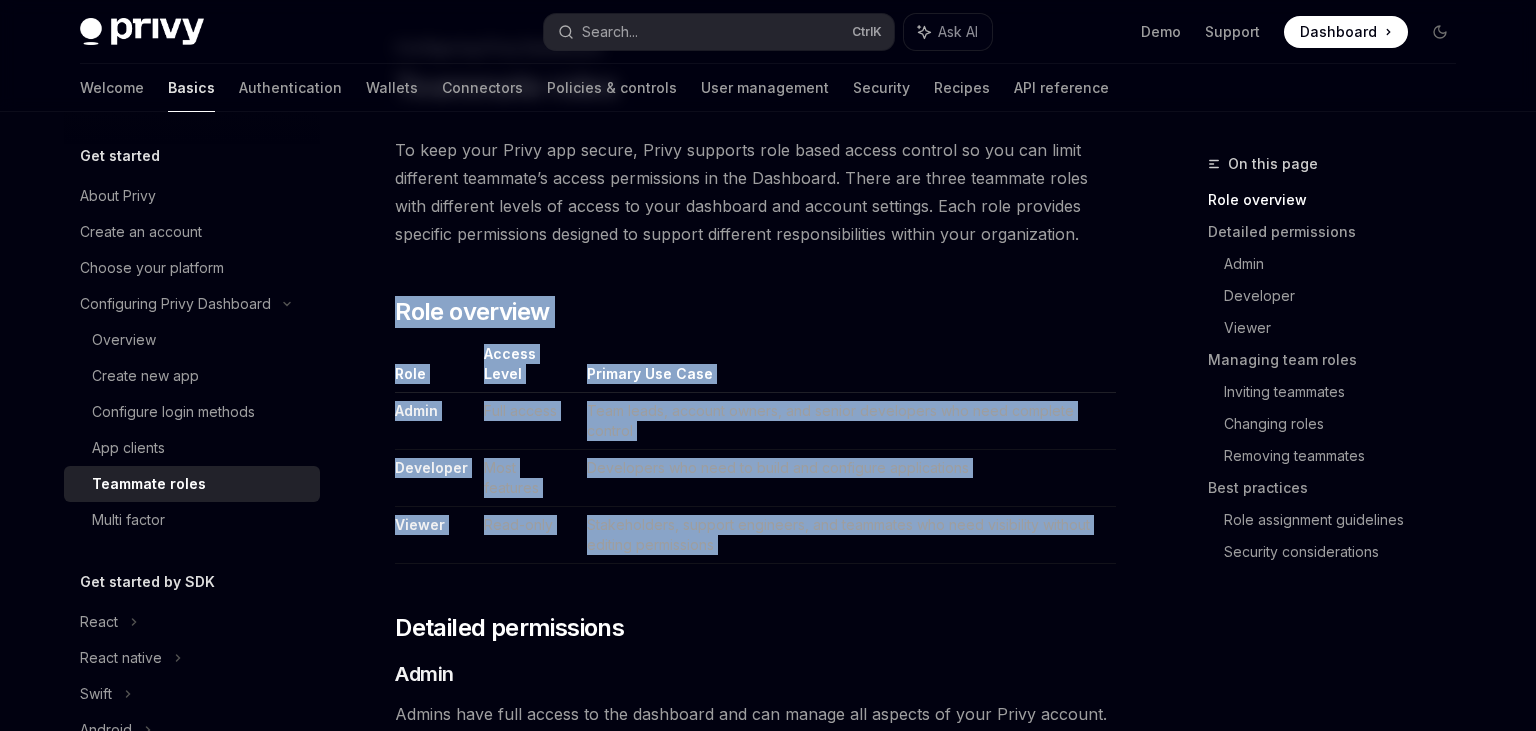 copy on "Role overview
Role Access Level Primary Use Case Admin Full access Team leads, account owners, and senior developers who need complete control Developer Most features Developers who need to build and configure applications Viewer Read-only Stakeholders, support engineers, and teammates who need visibility without editing permissions
​" 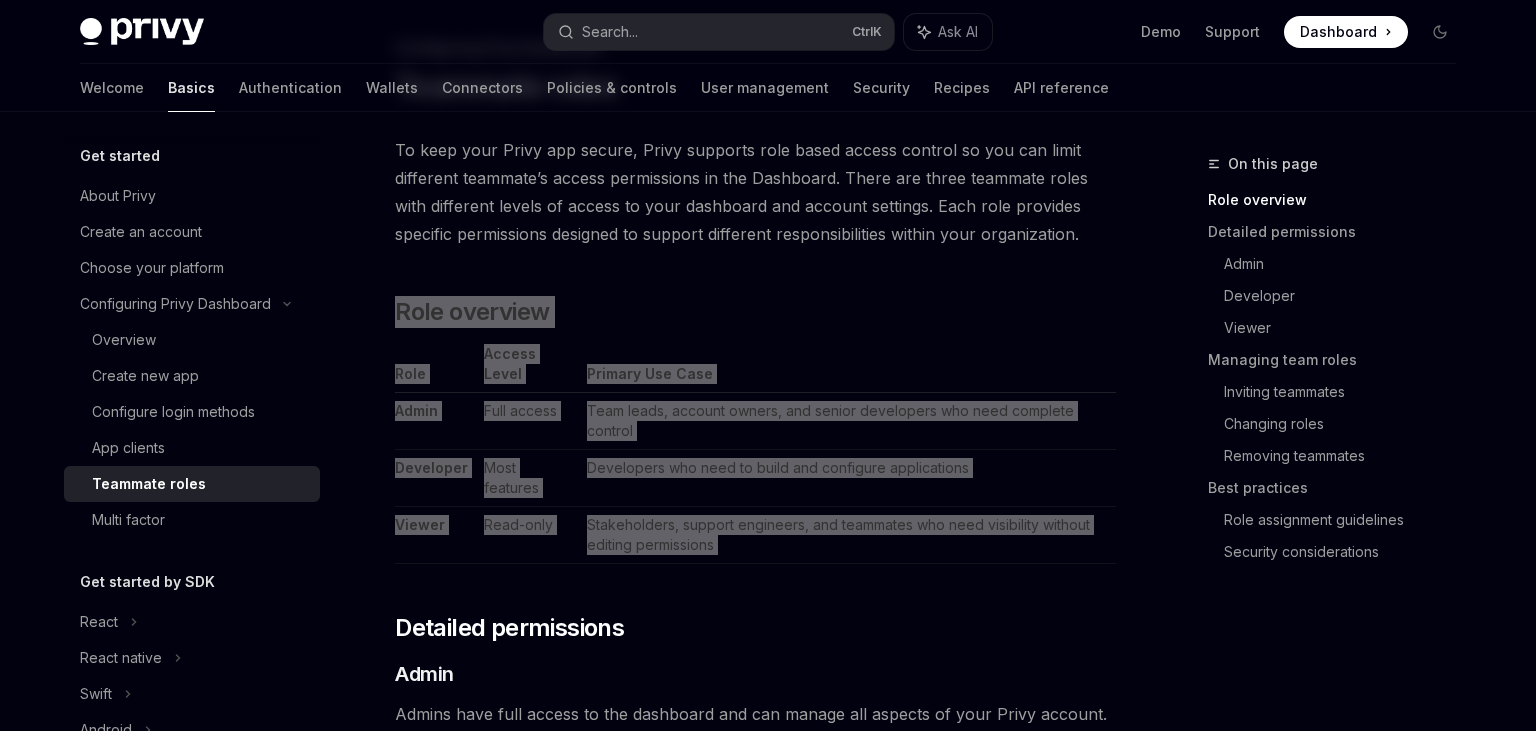 type on "*" 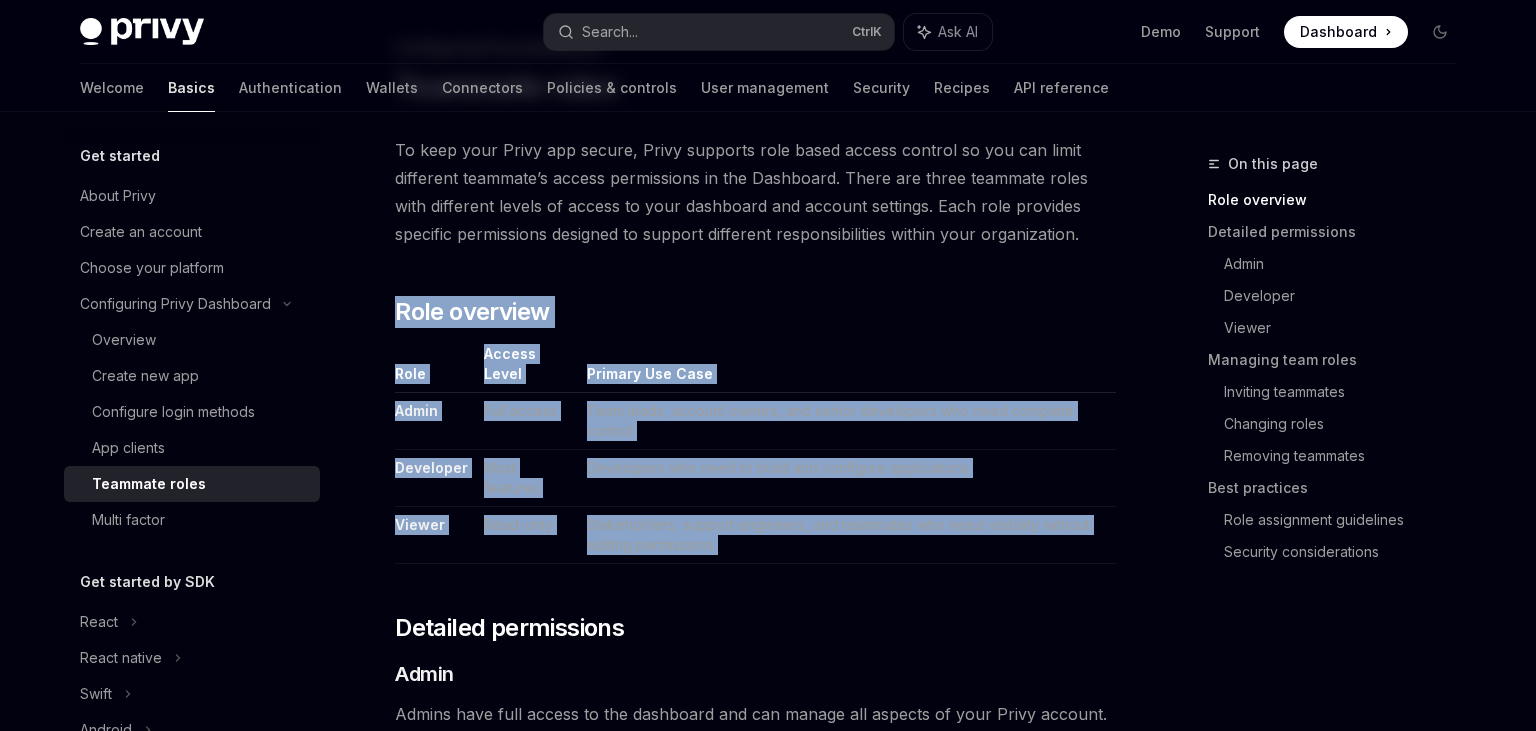 click on "Stakeholders, support engineers, and teammates who need visibility without editing permissions" at bounding box center [847, 535] 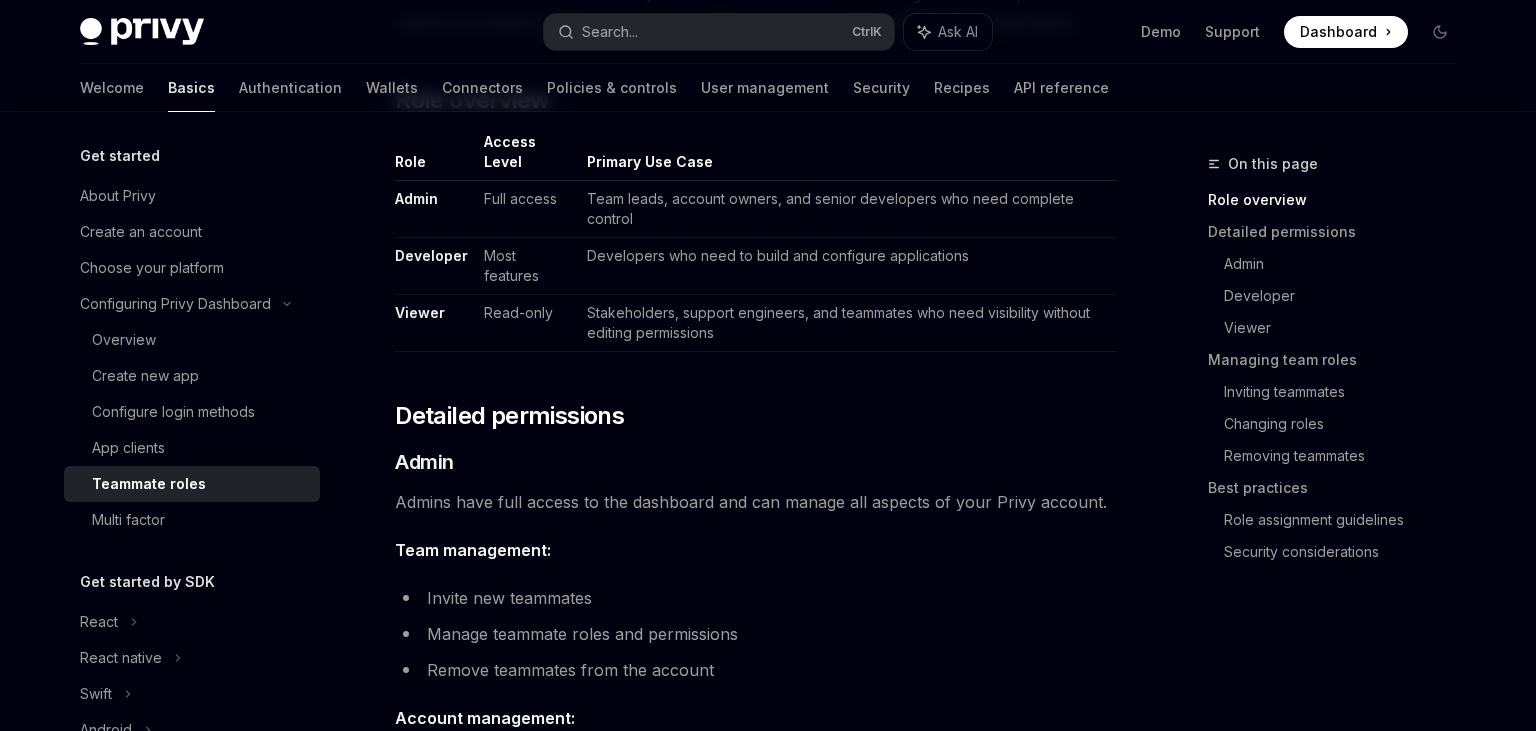 scroll, scrollTop: 433, scrollLeft: 0, axis: vertical 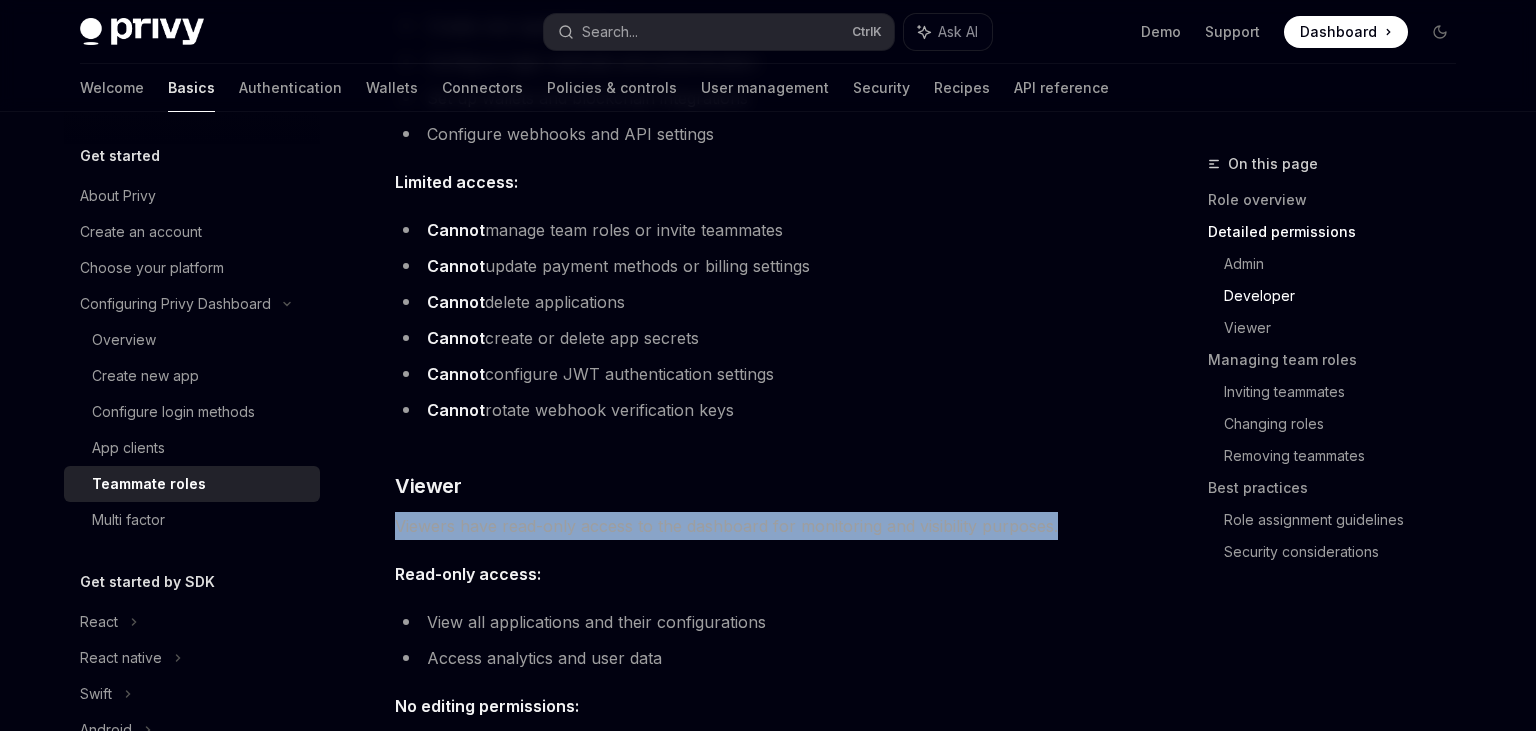 drag, startPoint x: 390, startPoint y: 508, endPoint x: 1066, endPoint y: 510, distance: 676.0029 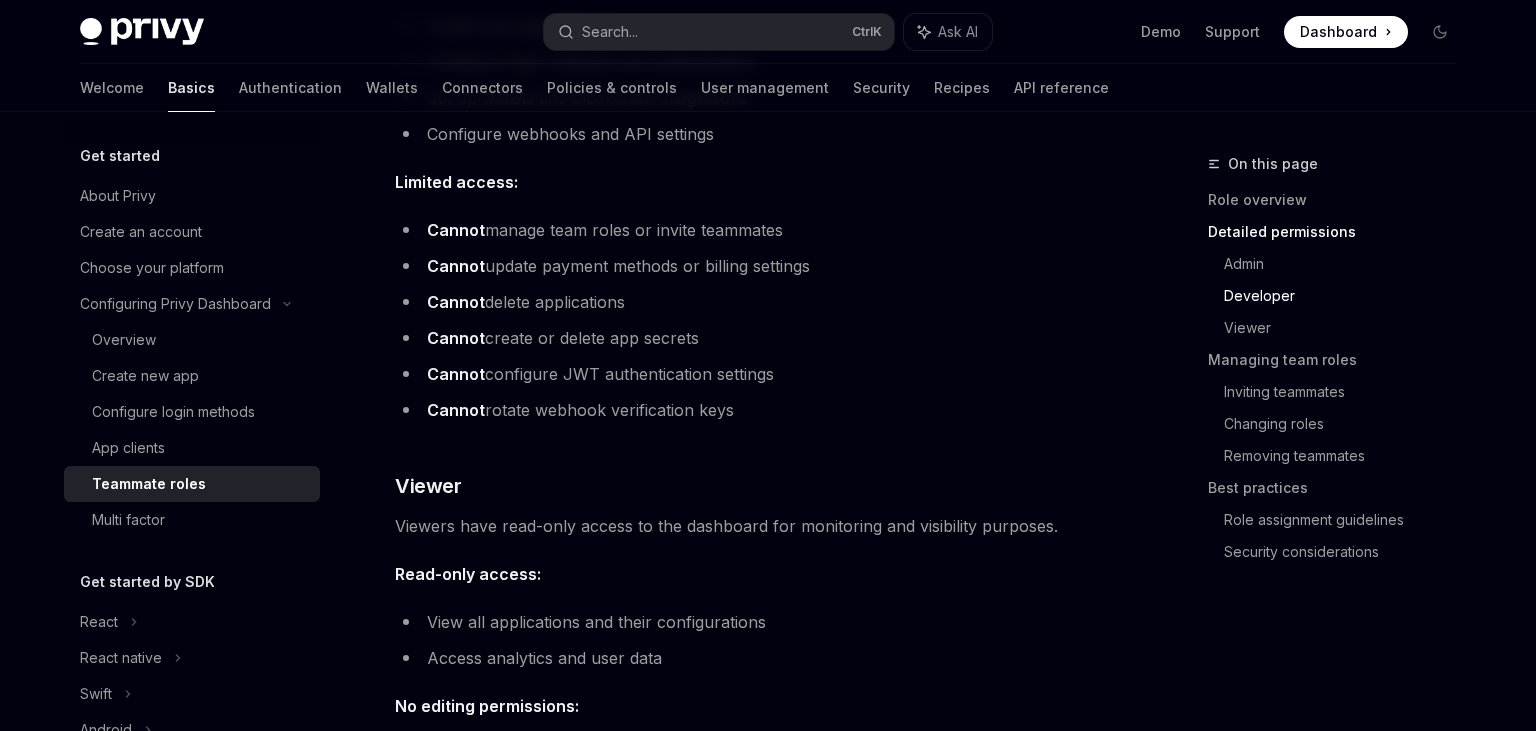 click at bounding box center (11, 2886) 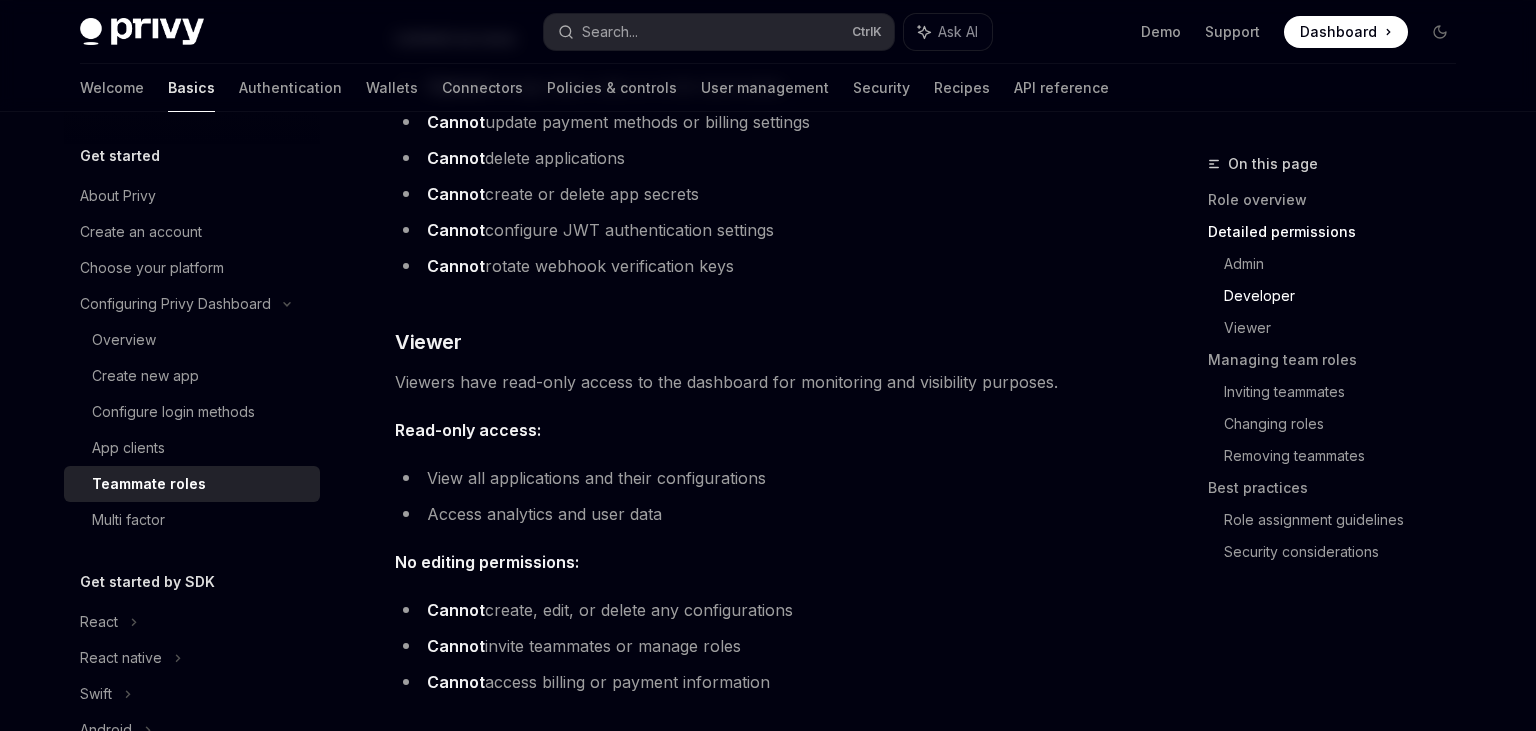 scroll, scrollTop: 1795, scrollLeft: 0, axis: vertical 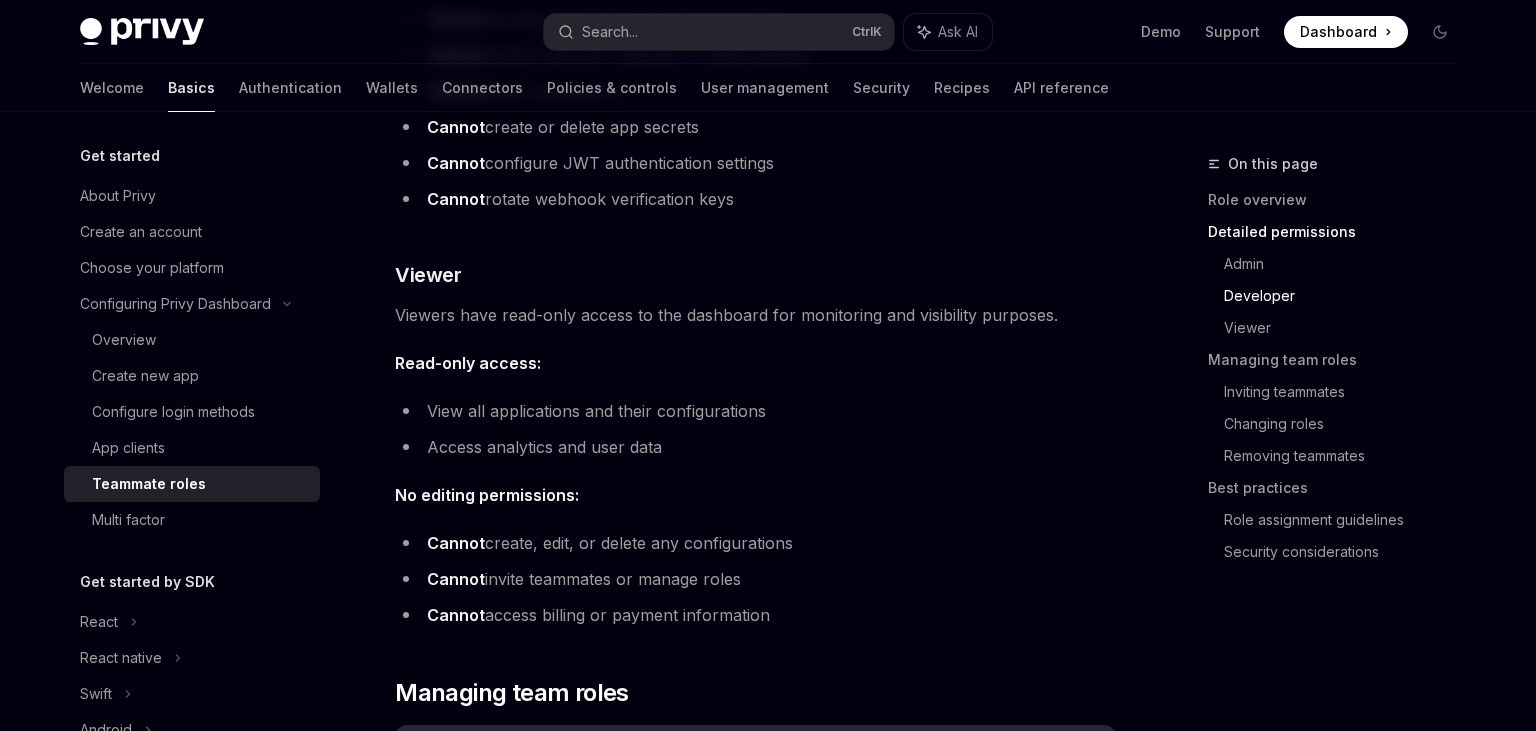 click on "Access analytics and user data" at bounding box center [755, 447] 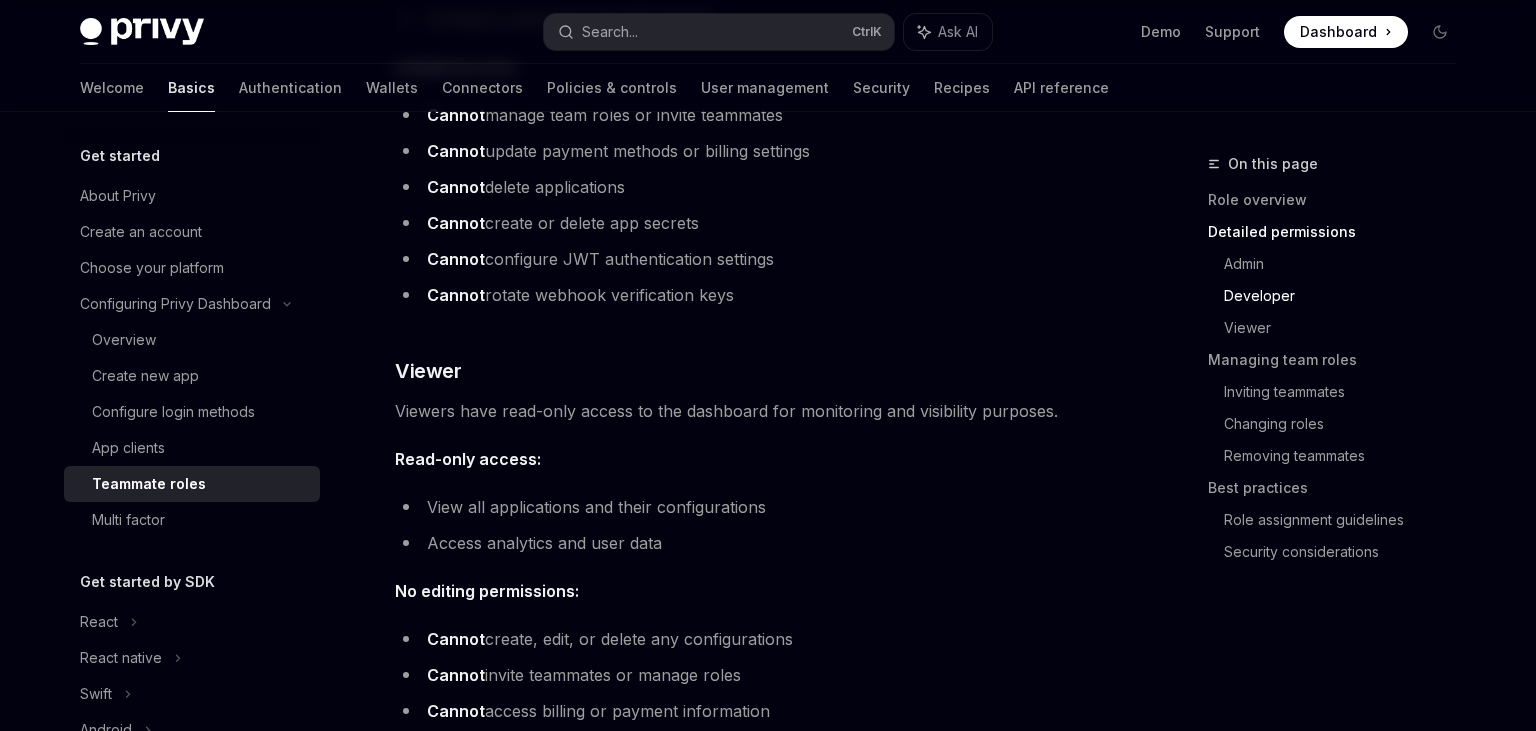 scroll, scrollTop: 1689, scrollLeft: 0, axis: vertical 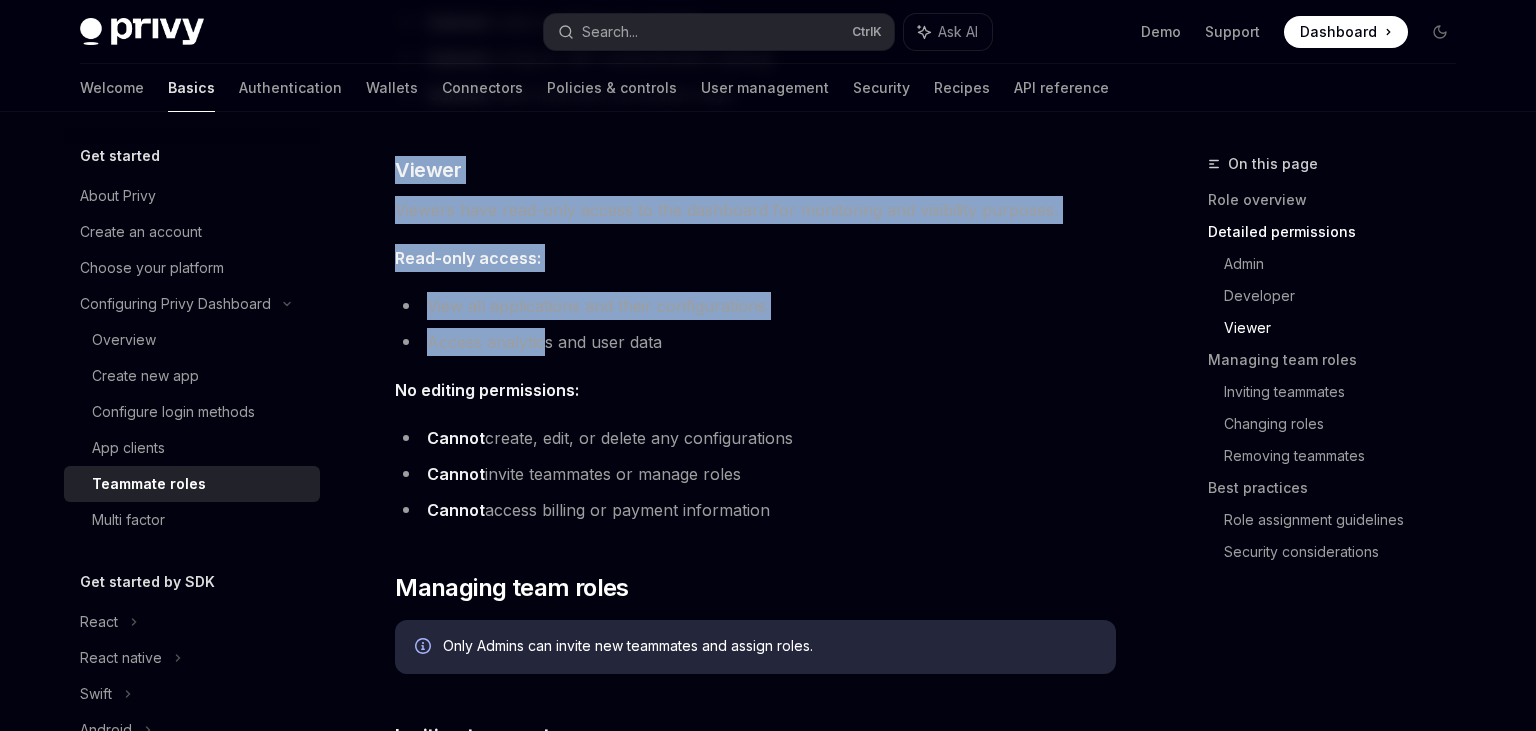 drag, startPoint x: 398, startPoint y: 253, endPoint x: 798, endPoint y: 502, distance: 471.16983 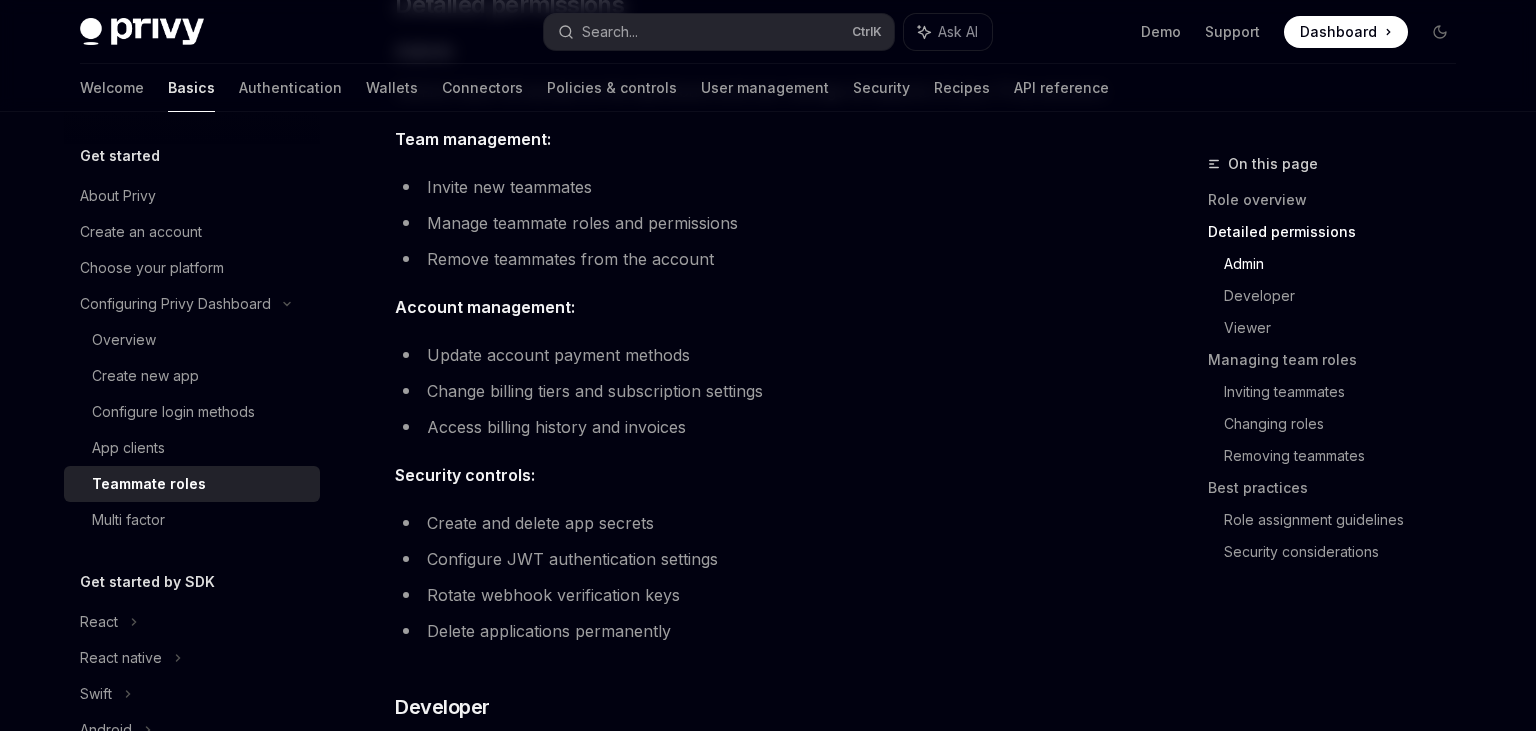 scroll, scrollTop: 844, scrollLeft: 0, axis: vertical 